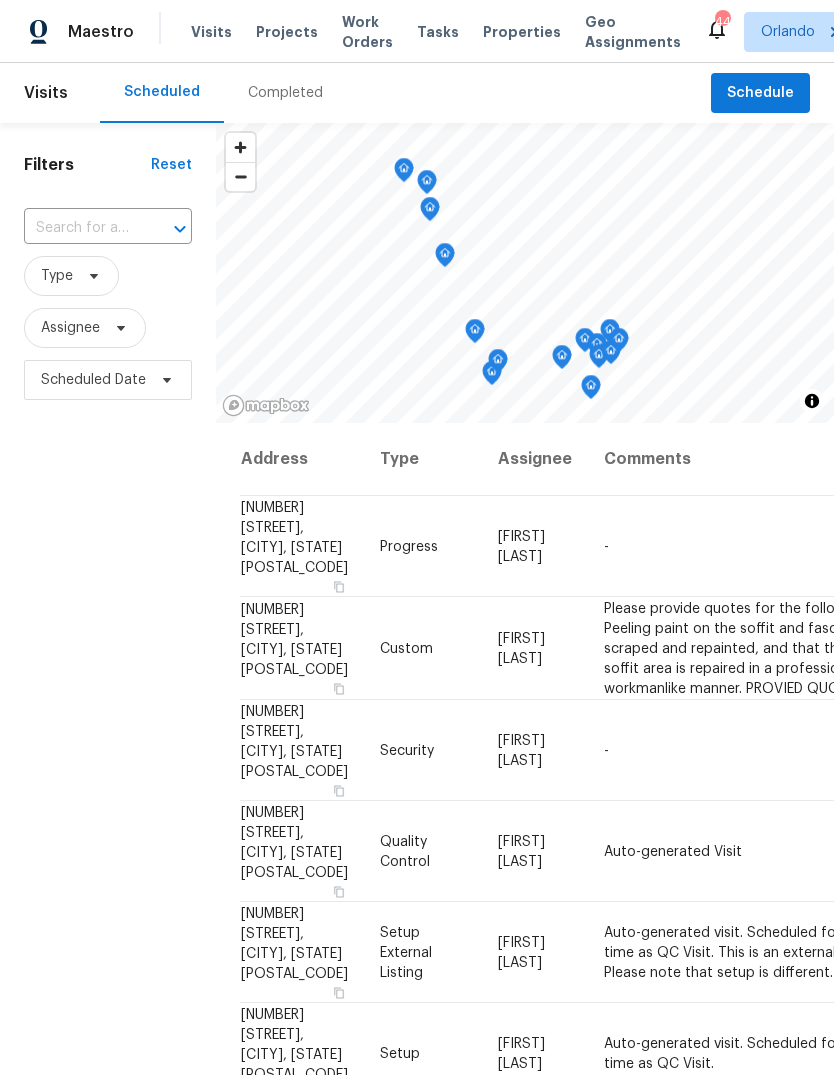 scroll, scrollTop: 0, scrollLeft: 0, axis: both 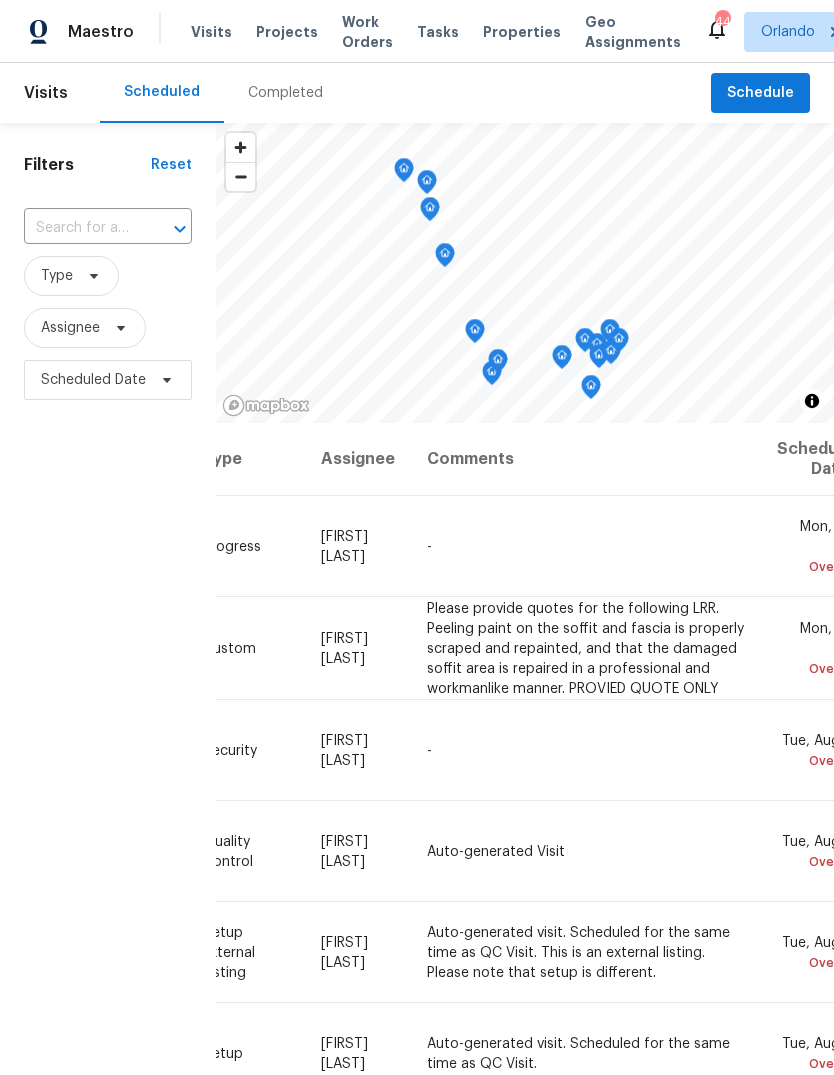 click 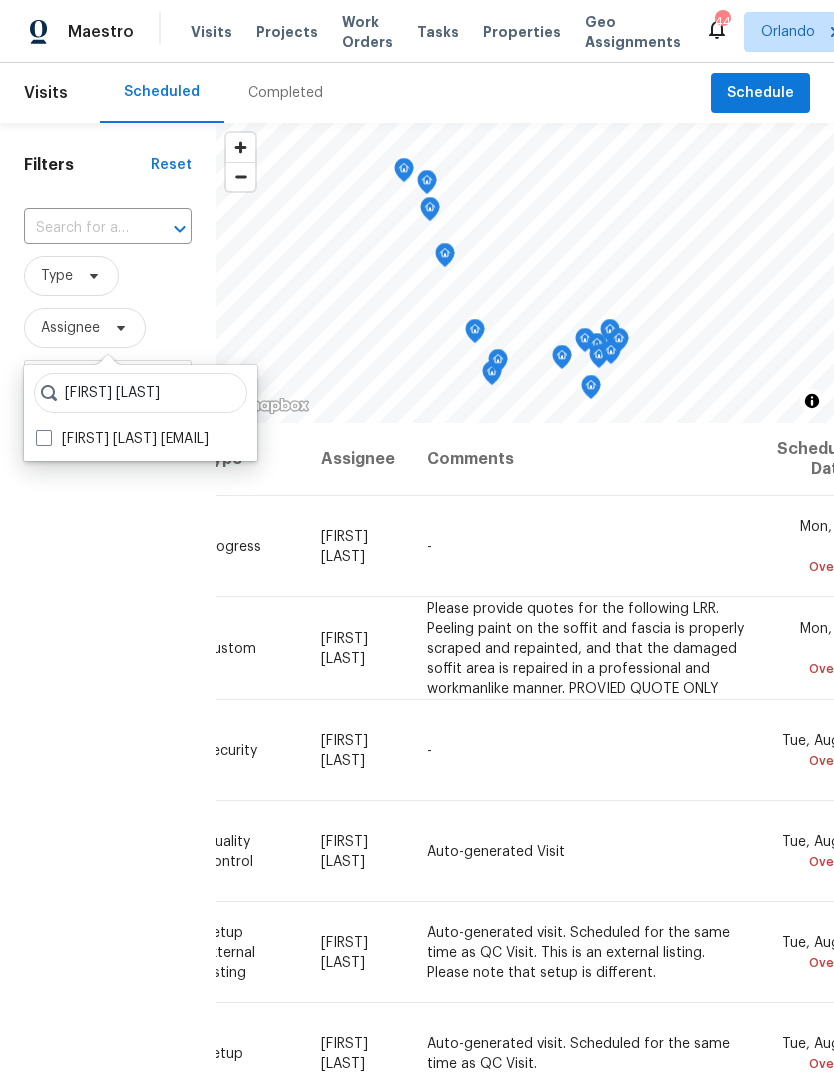 type on "Caleb hurst" 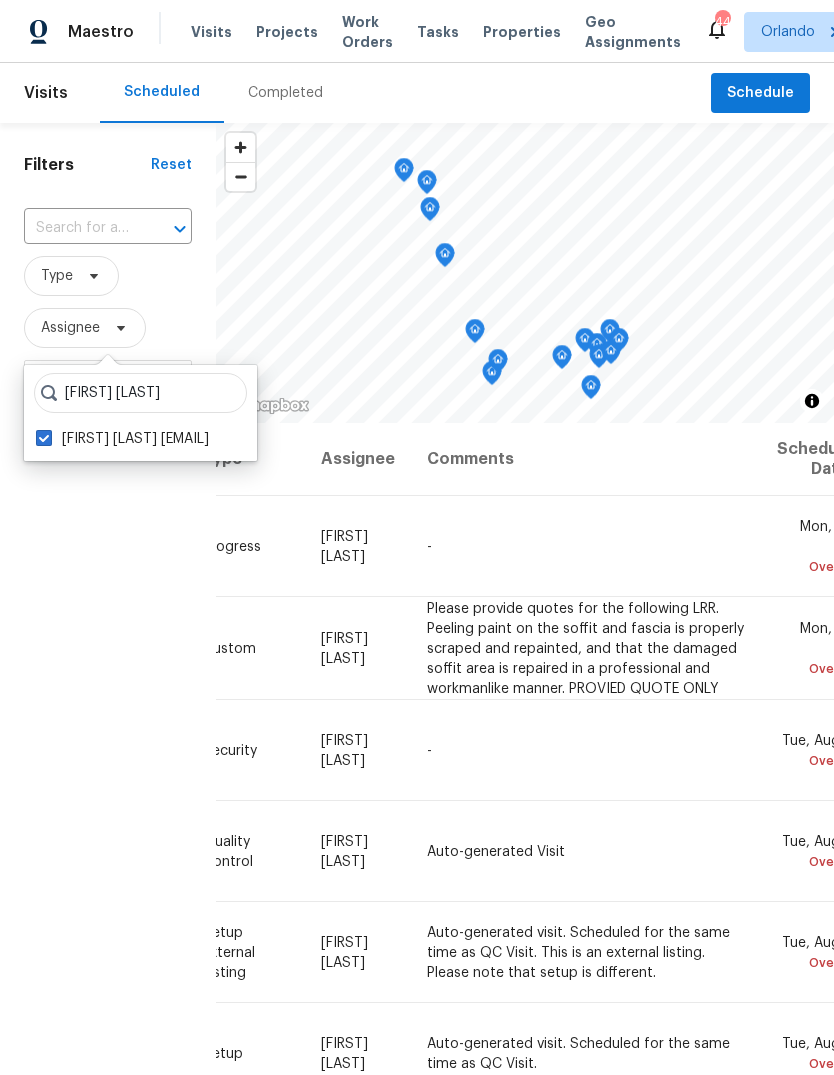 checkbox on "true" 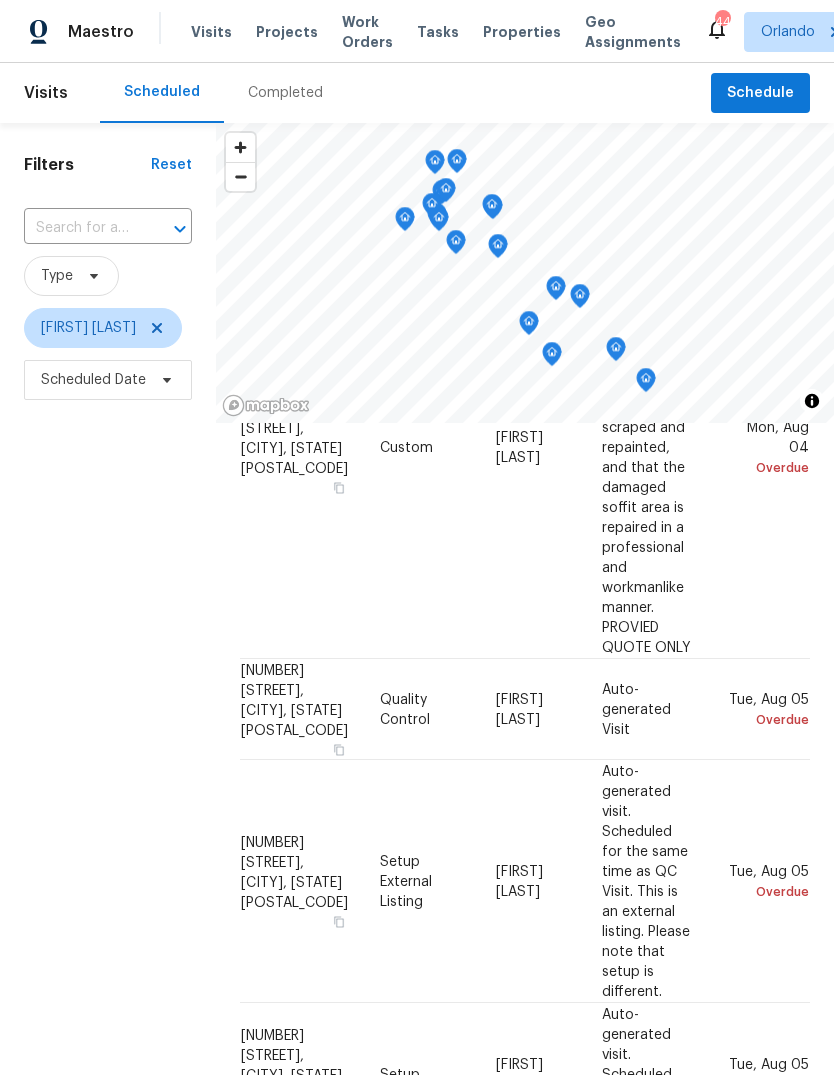 scroll, scrollTop: 363, scrollLeft: 0, axis: vertical 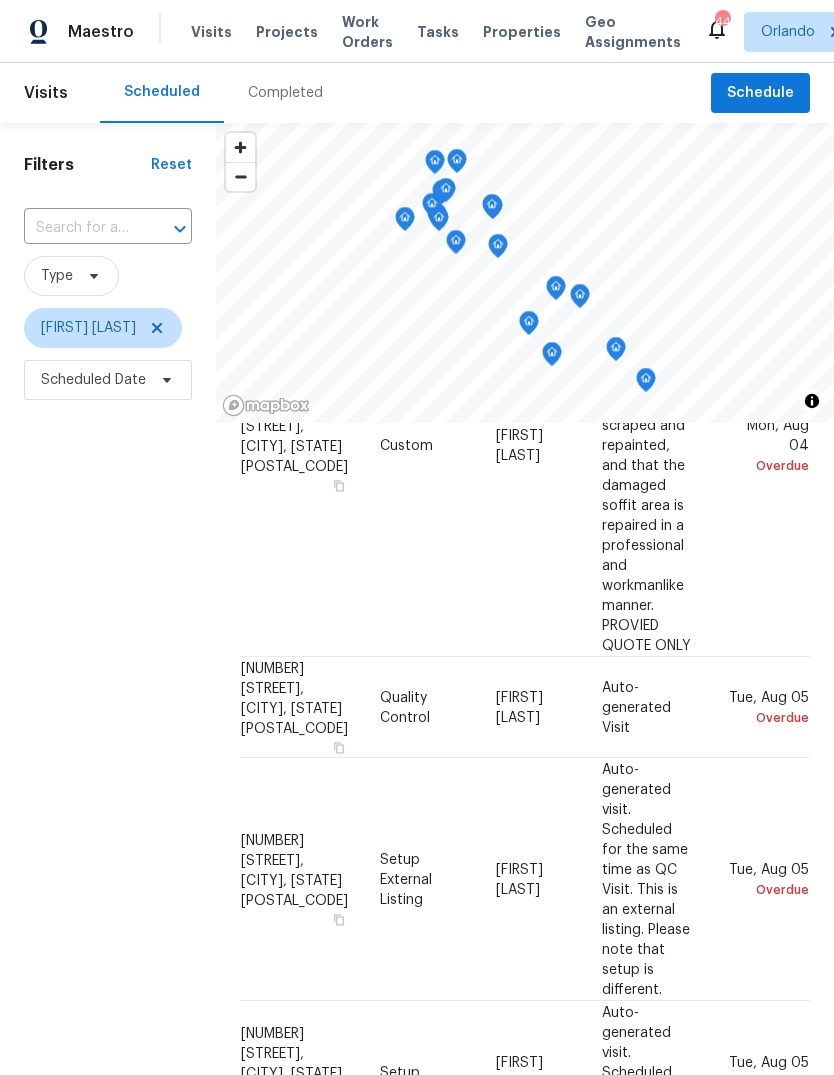 click 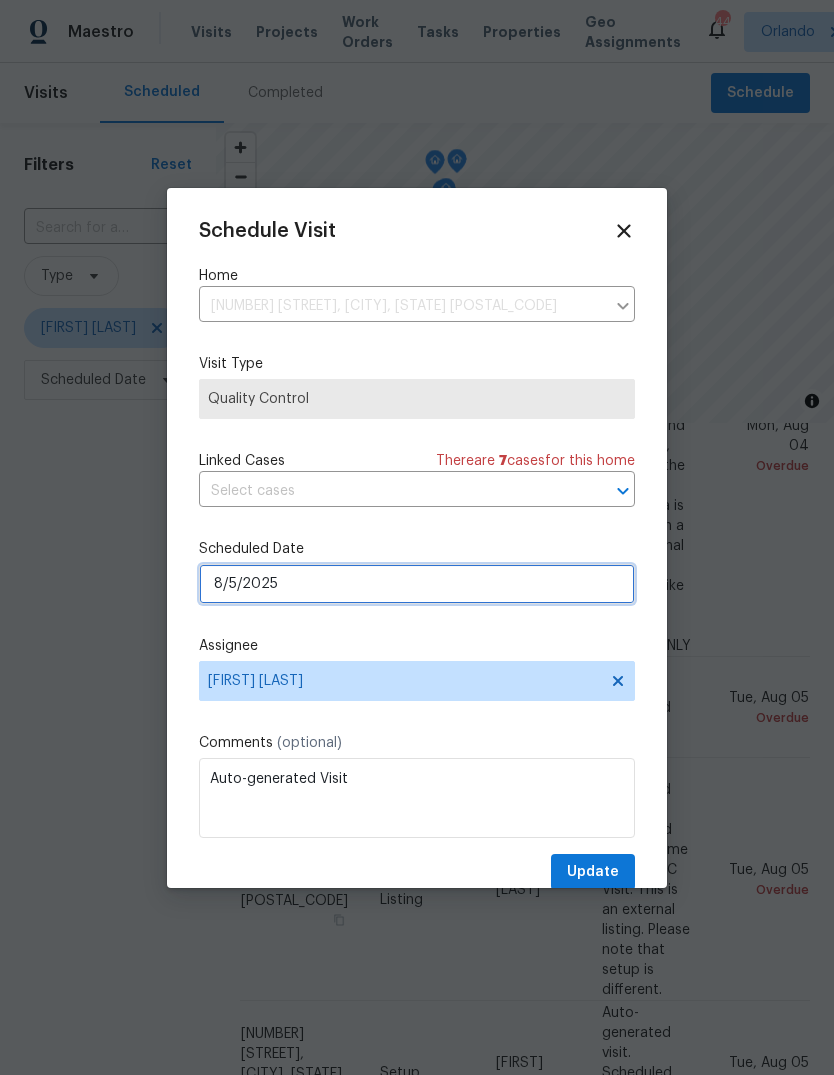 click on "8/5/2025" at bounding box center [417, 584] 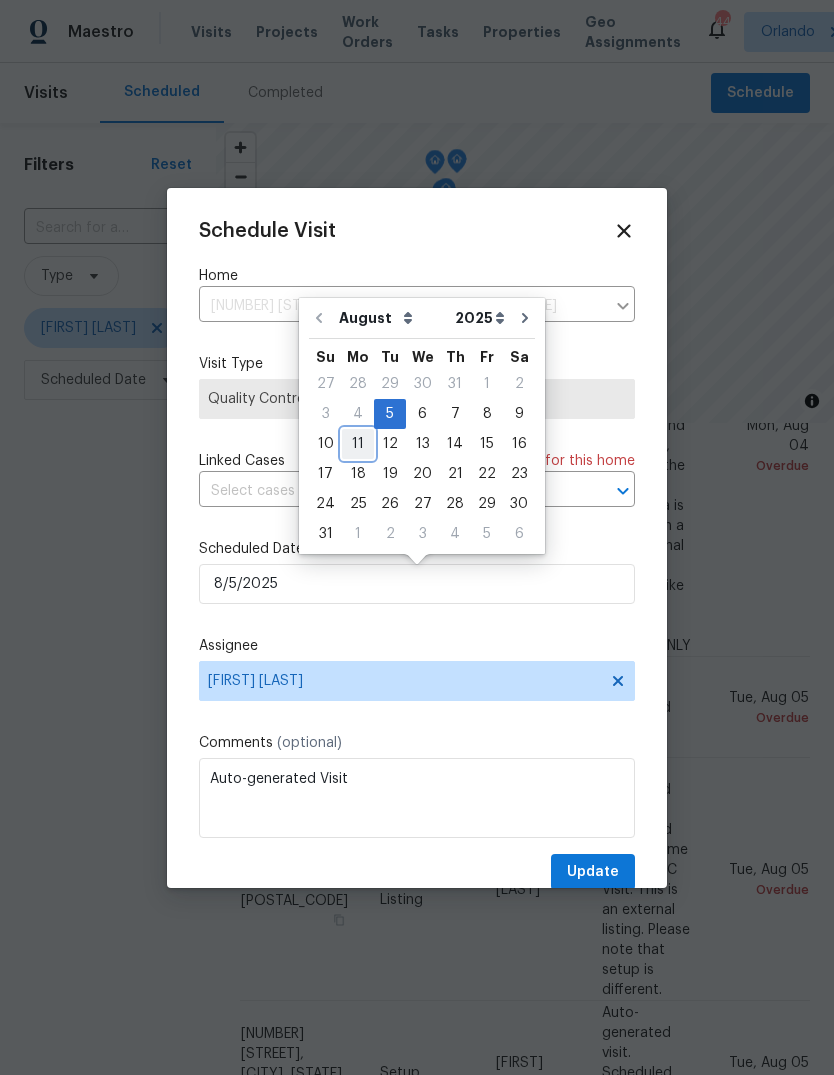 click on "11" at bounding box center [358, 444] 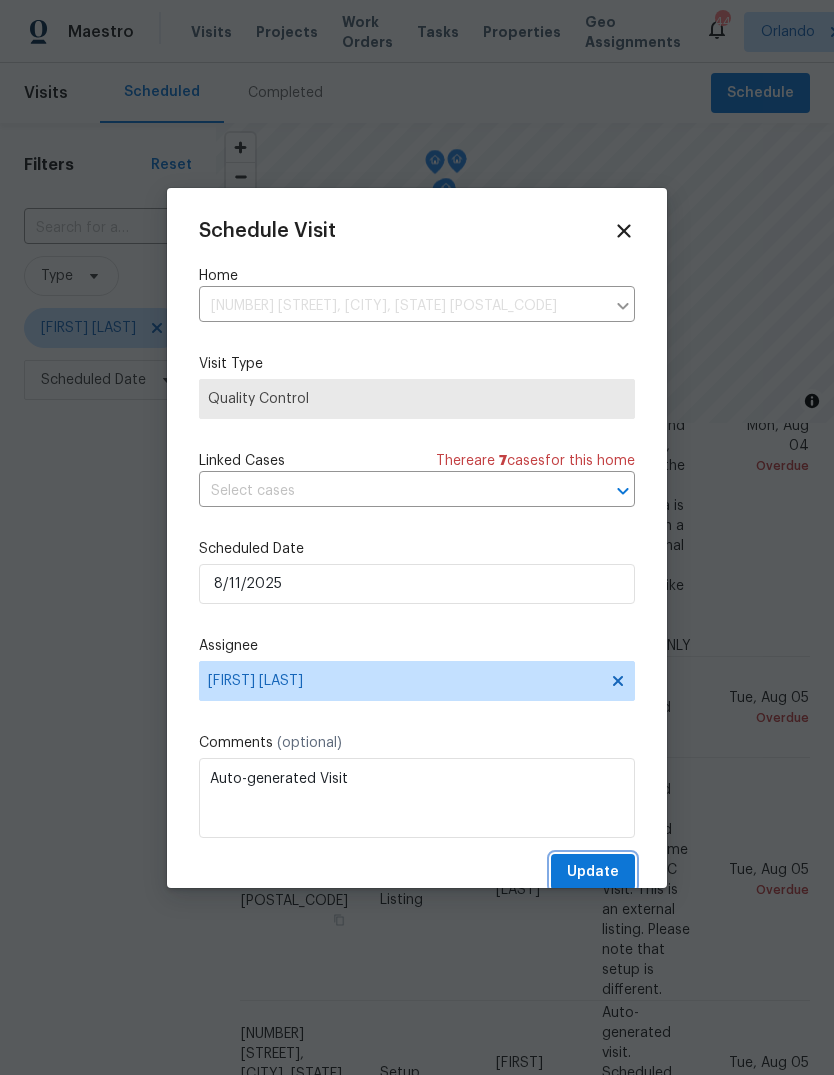 click on "Update" at bounding box center [593, 872] 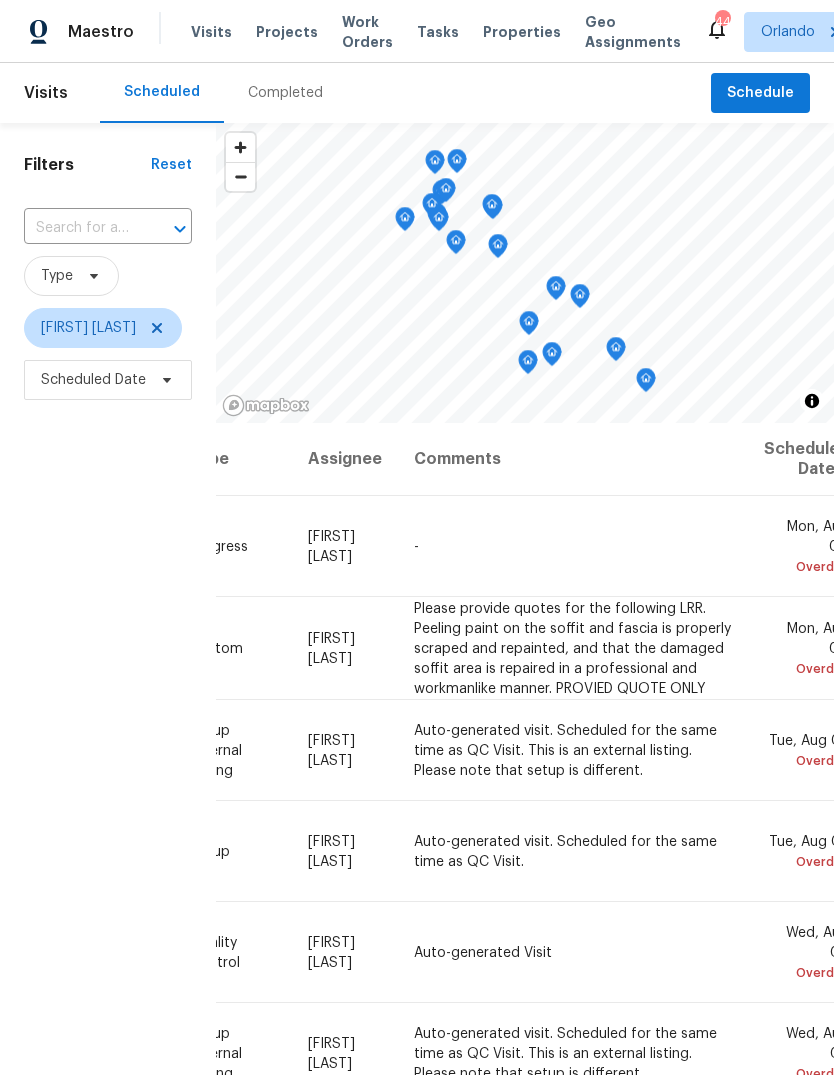 scroll, scrollTop: 0, scrollLeft: 189, axis: horizontal 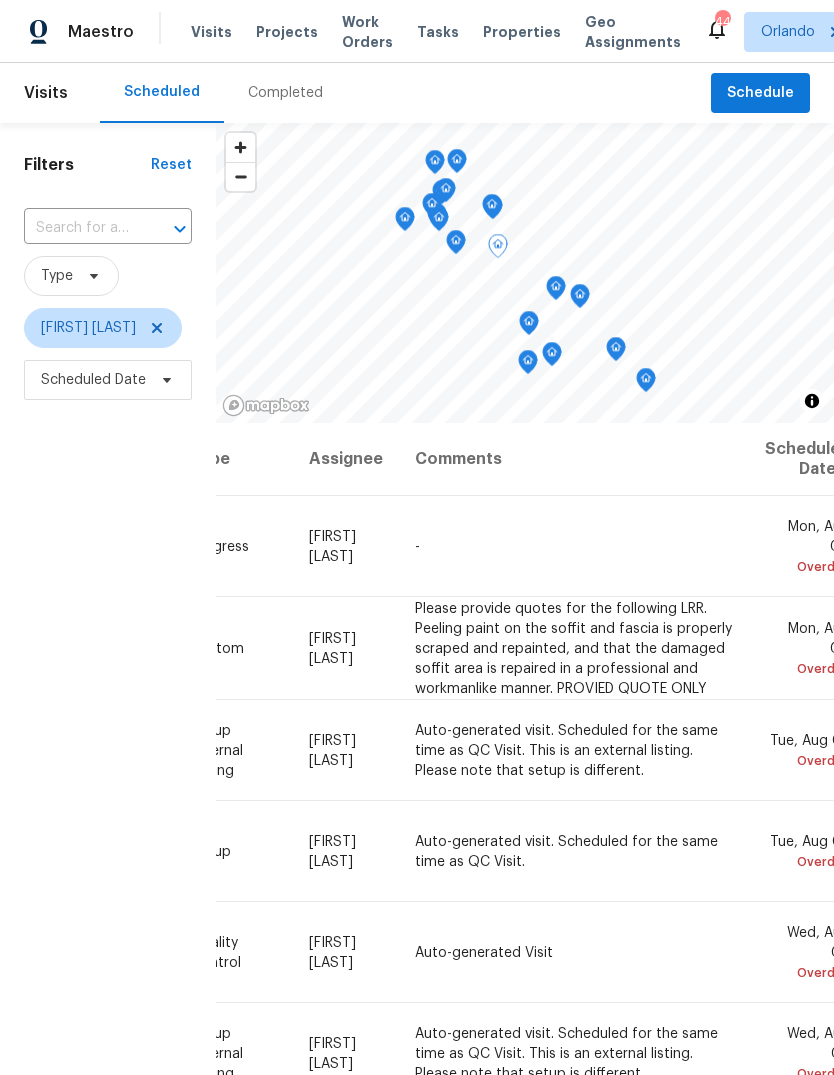 click 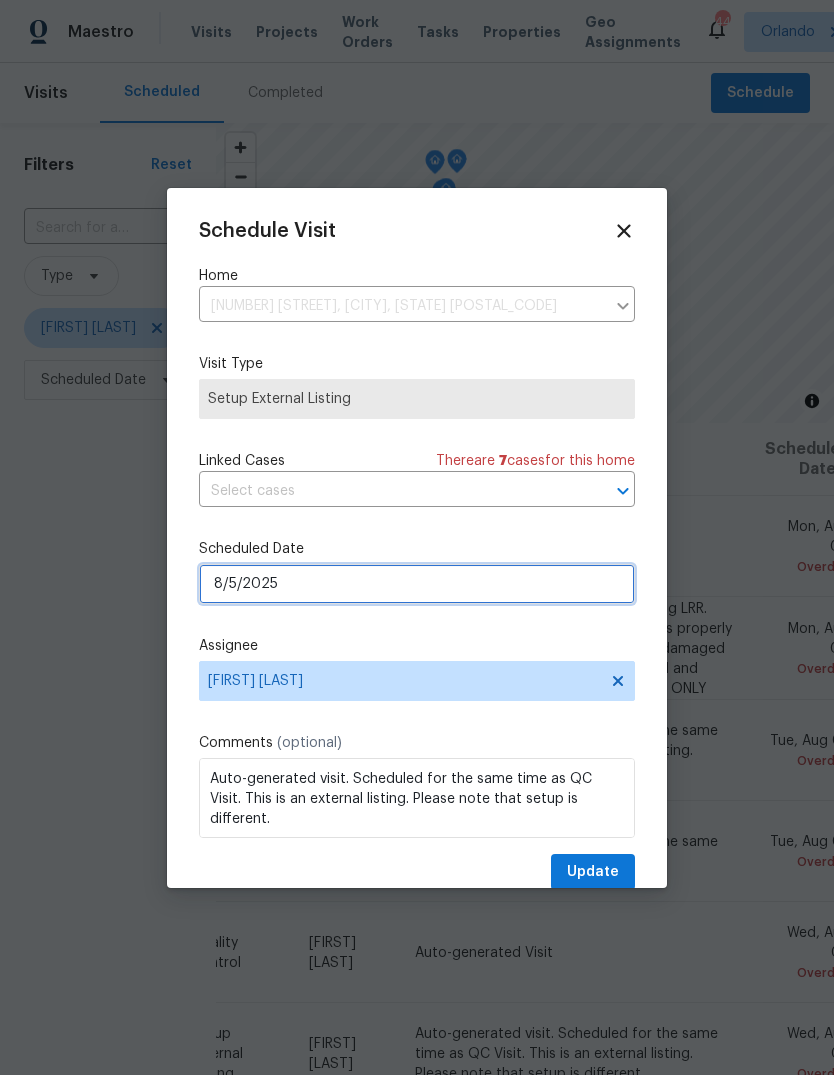 click on "8/5/2025" at bounding box center (417, 584) 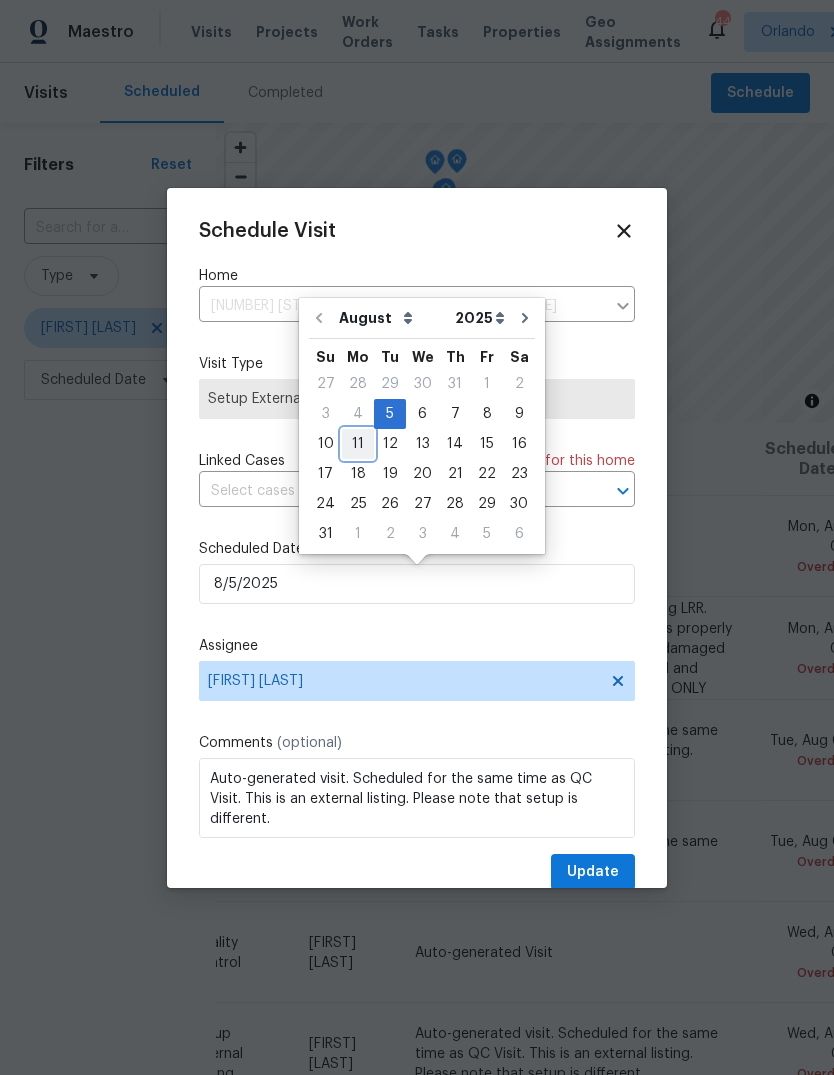 click on "11" at bounding box center [358, 444] 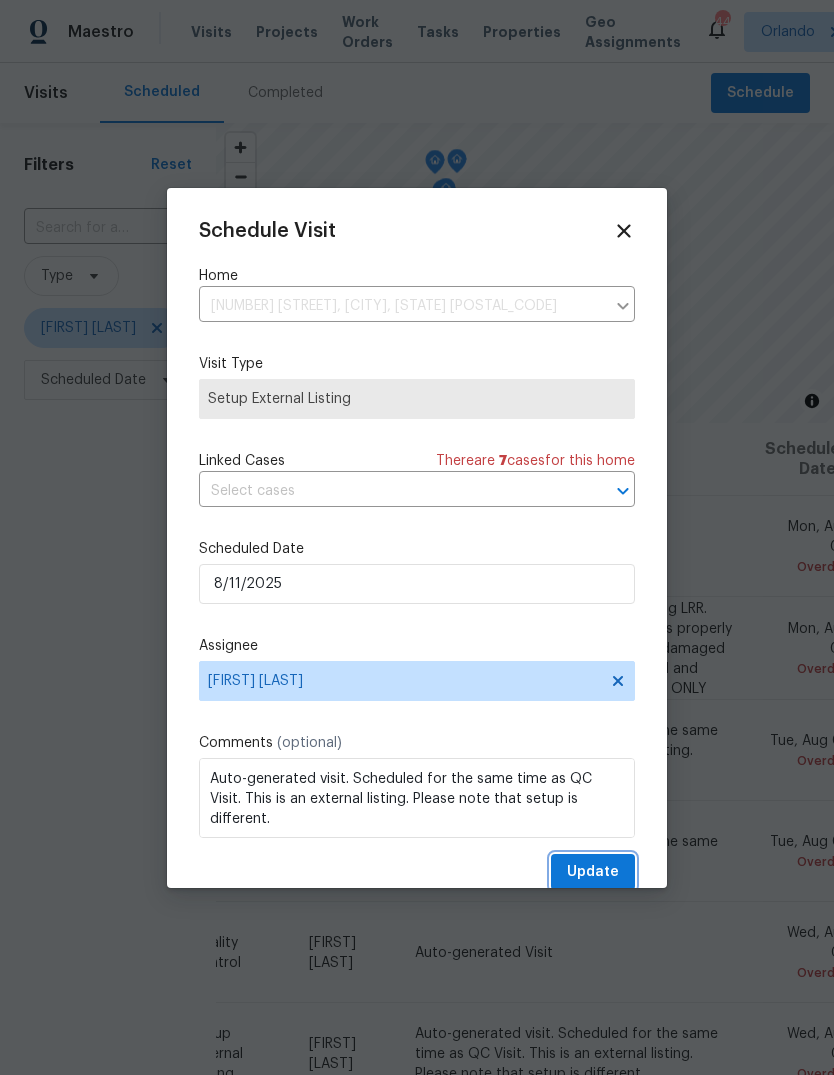click on "Update" at bounding box center (593, 872) 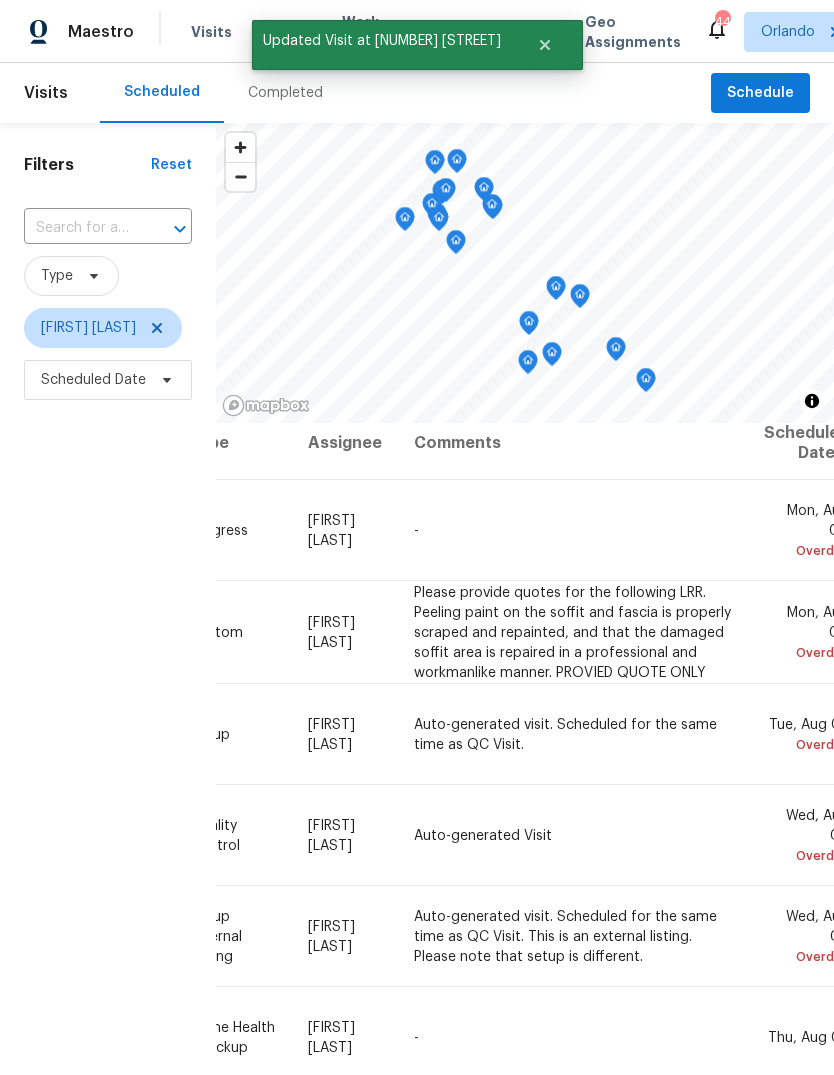 scroll, scrollTop: 17, scrollLeft: 189, axis: both 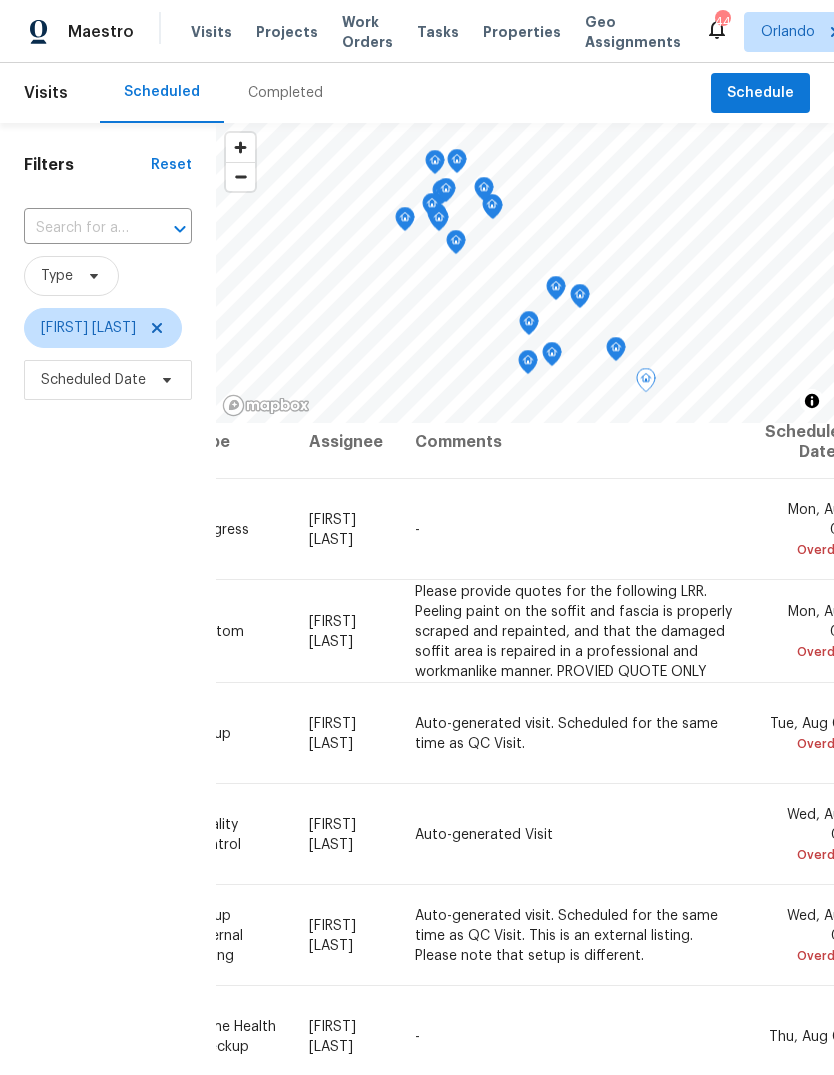 click 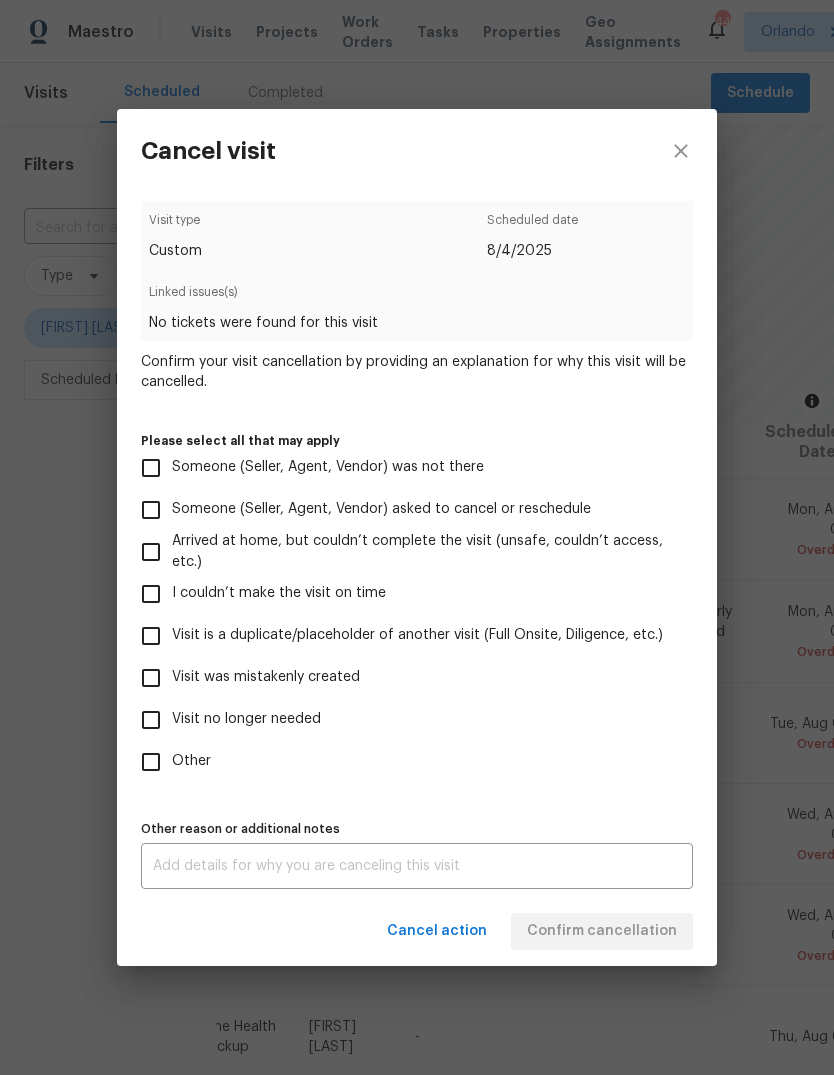 click on "Visit was mistakenly created" at bounding box center (151, 678) 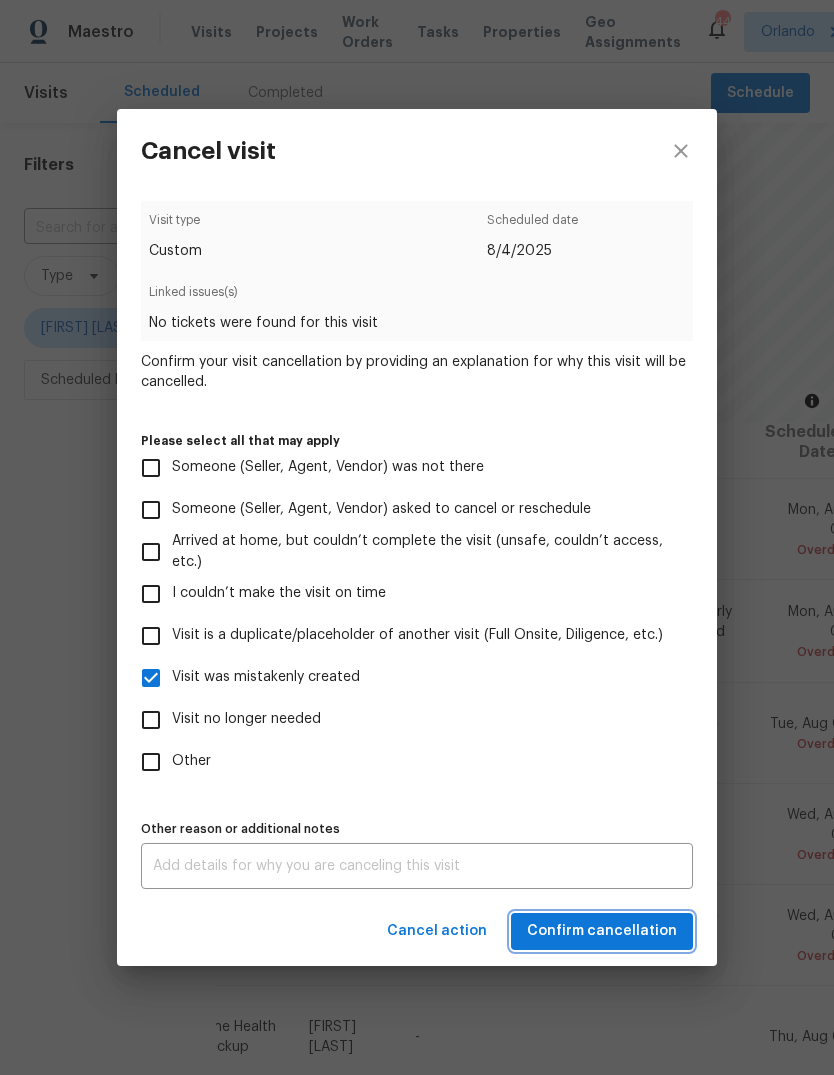 click on "Confirm cancellation" at bounding box center [602, 931] 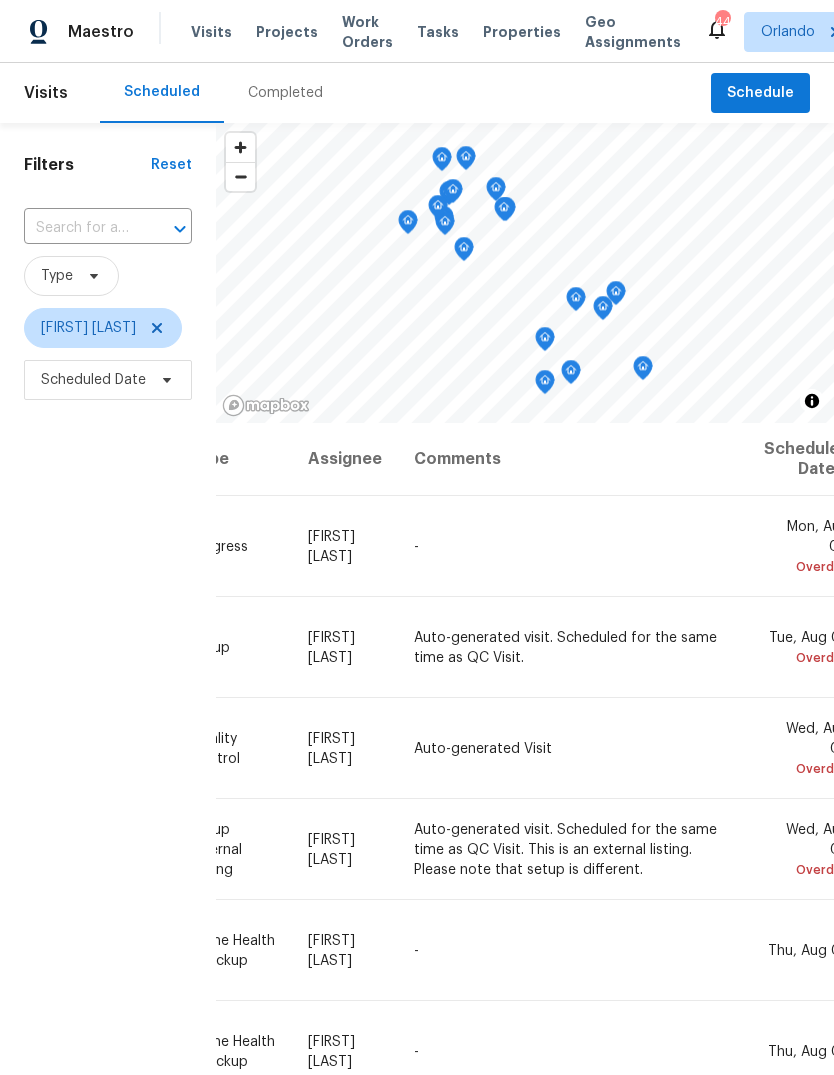 scroll, scrollTop: 0, scrollLeft: 189, axis: horizontal 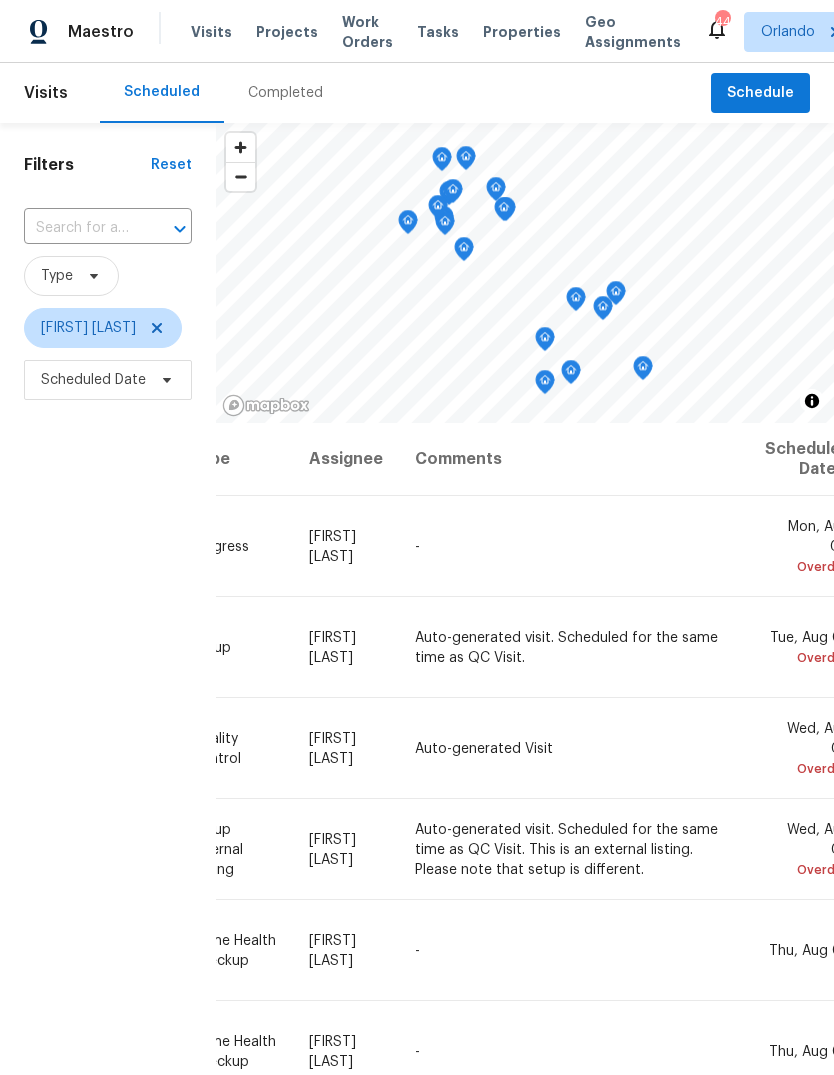 click 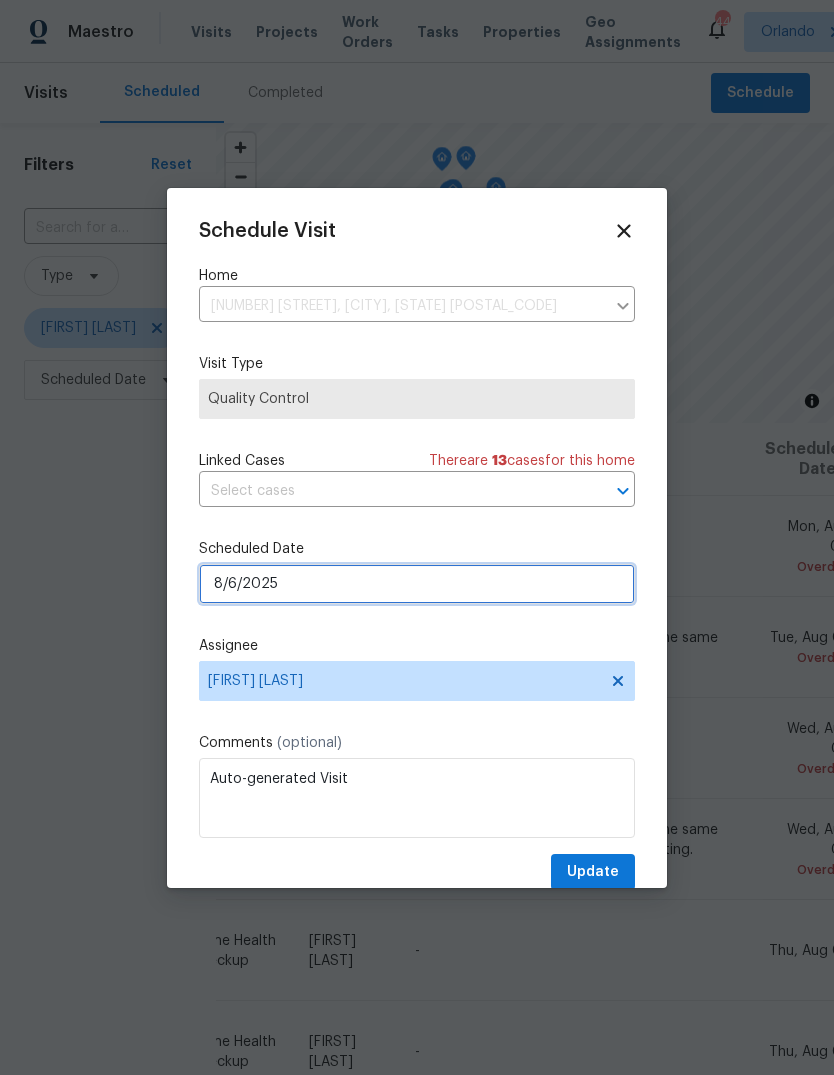 click on "8/6/2025" at bounding box center [417, 584] 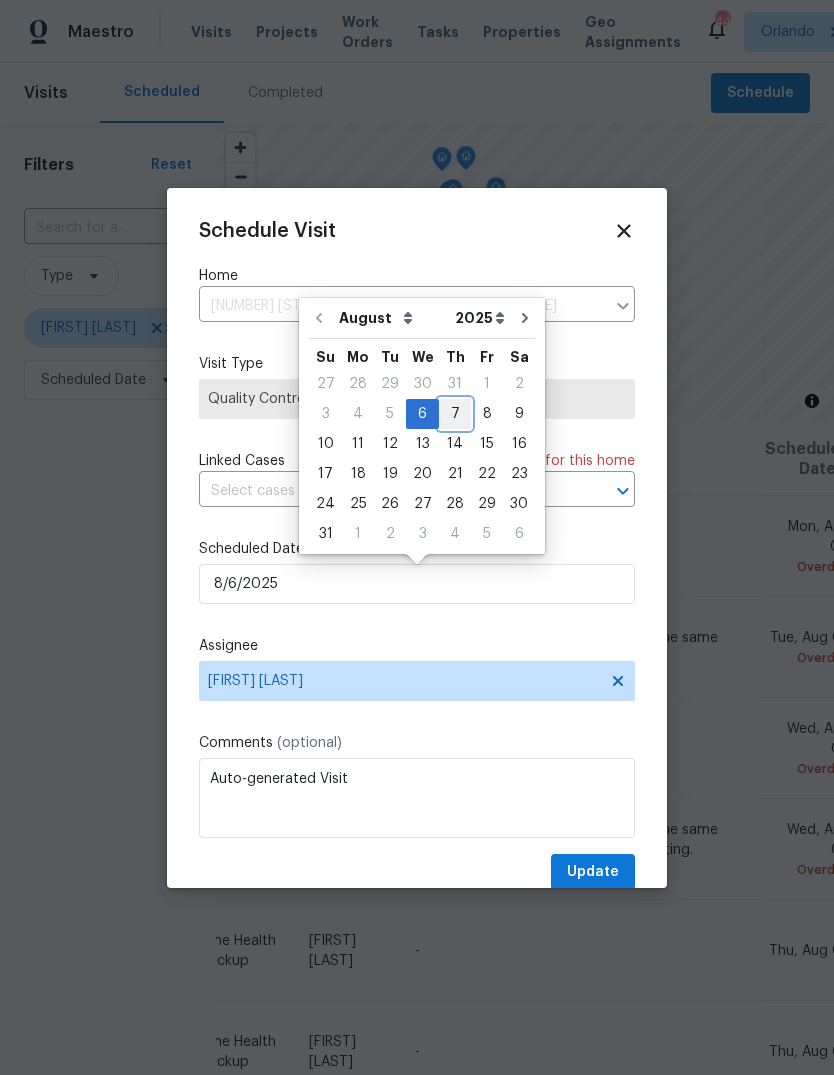 click on "7" at bounding box center [455, 414] 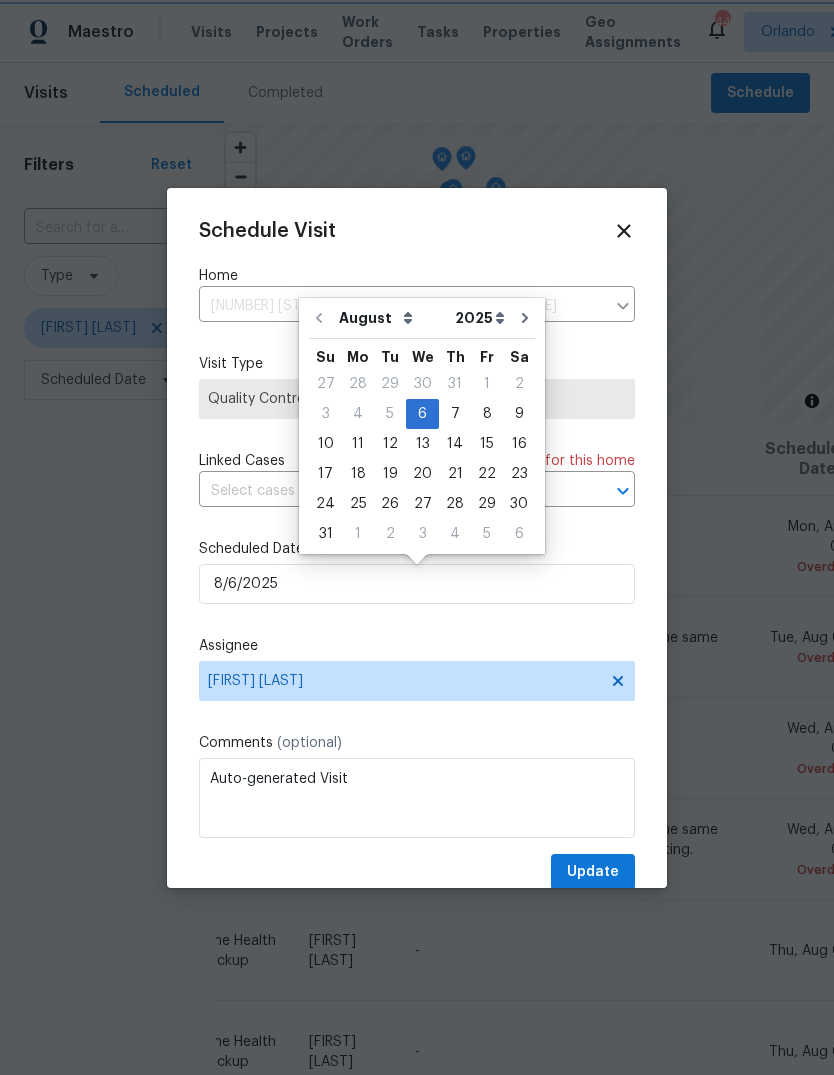 type on "8/7/2025" 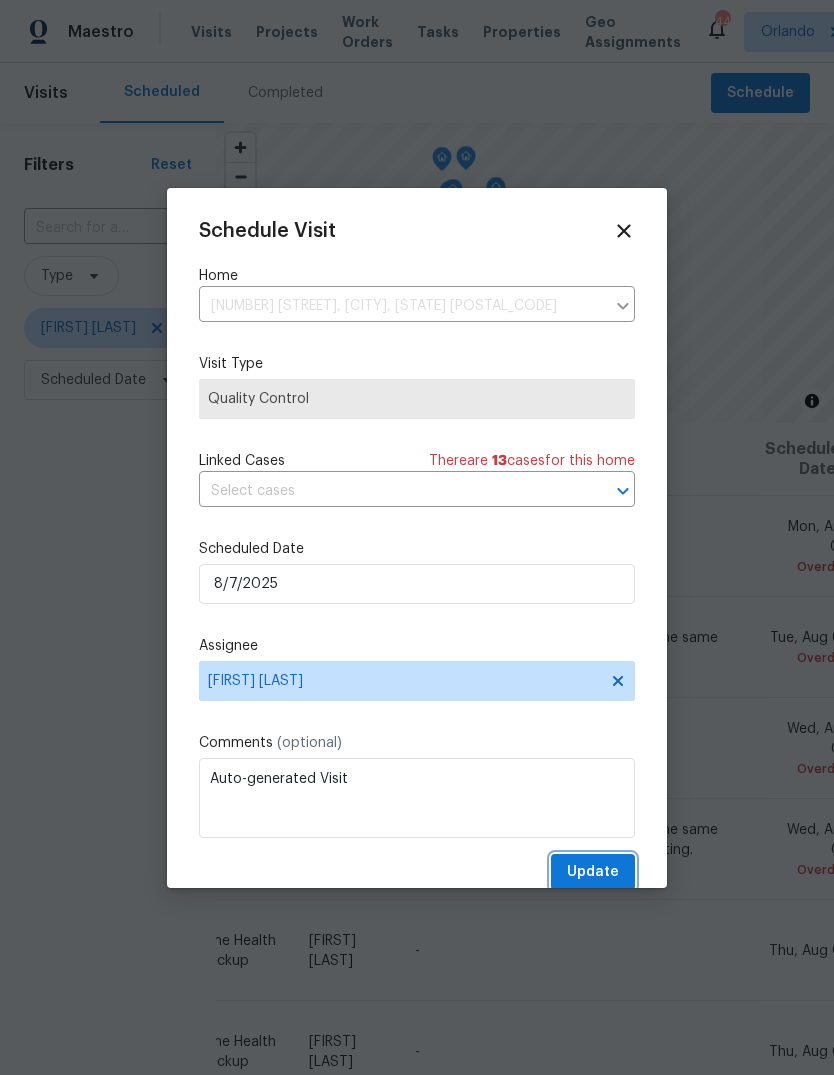 click on "Update" at bounding box center (593, 872) 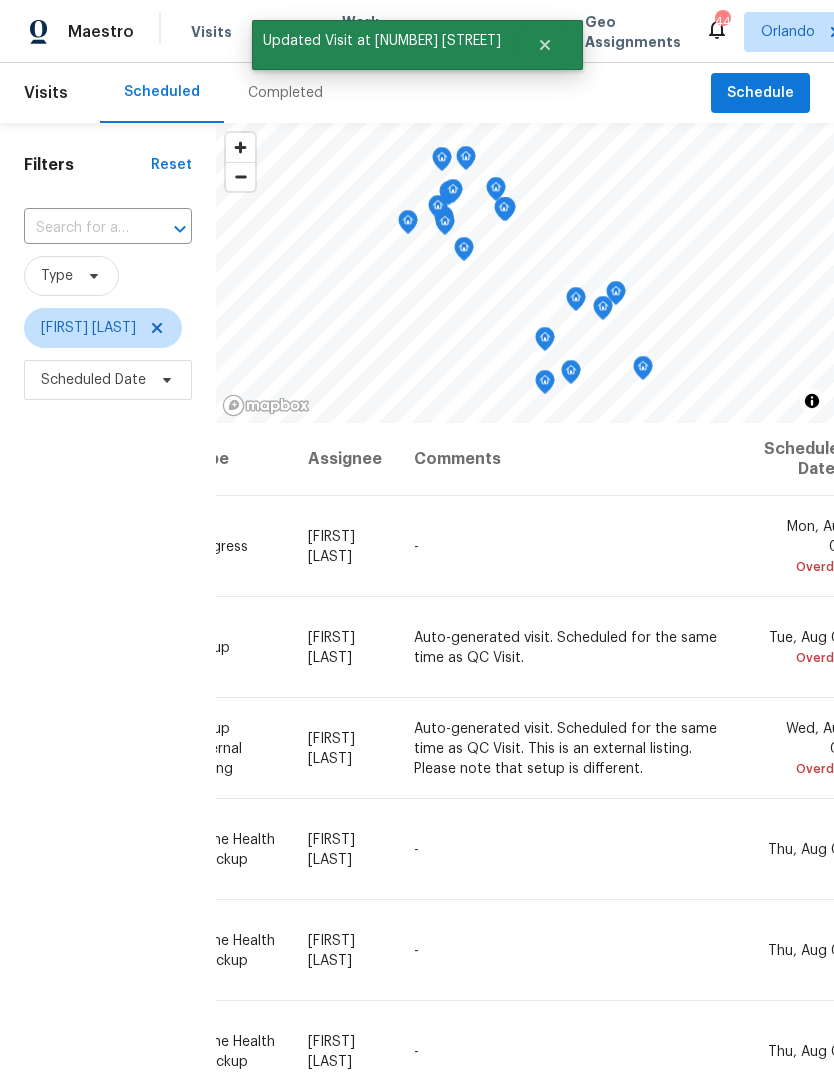 scroll, scrollTop: 0, scrollLeft: 189, axis: horizontal 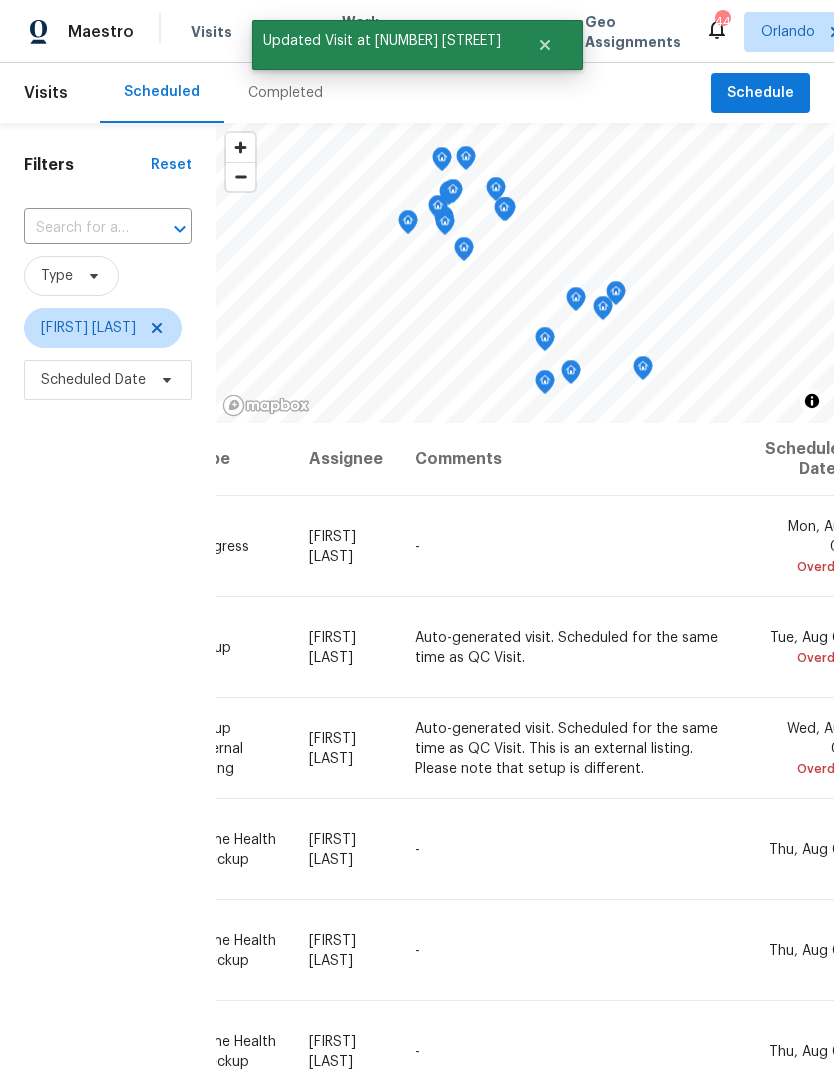 click 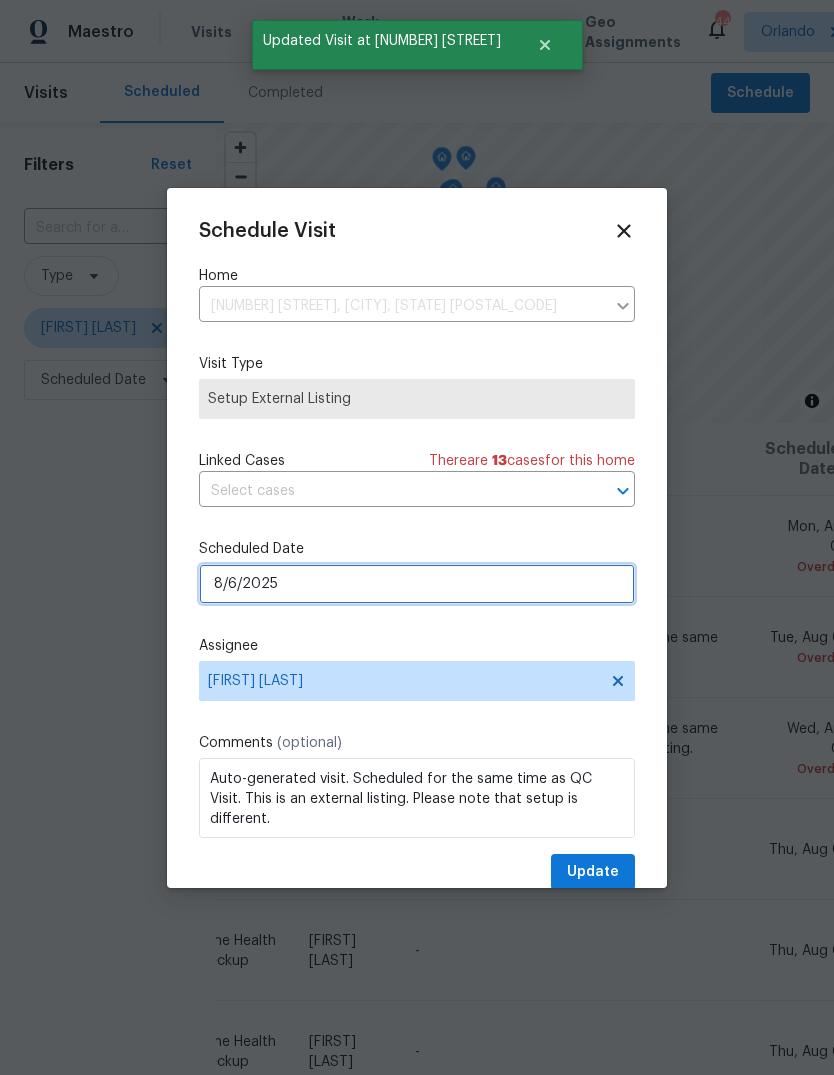 click on "8/6/2025" at bounding box center [417, 584] 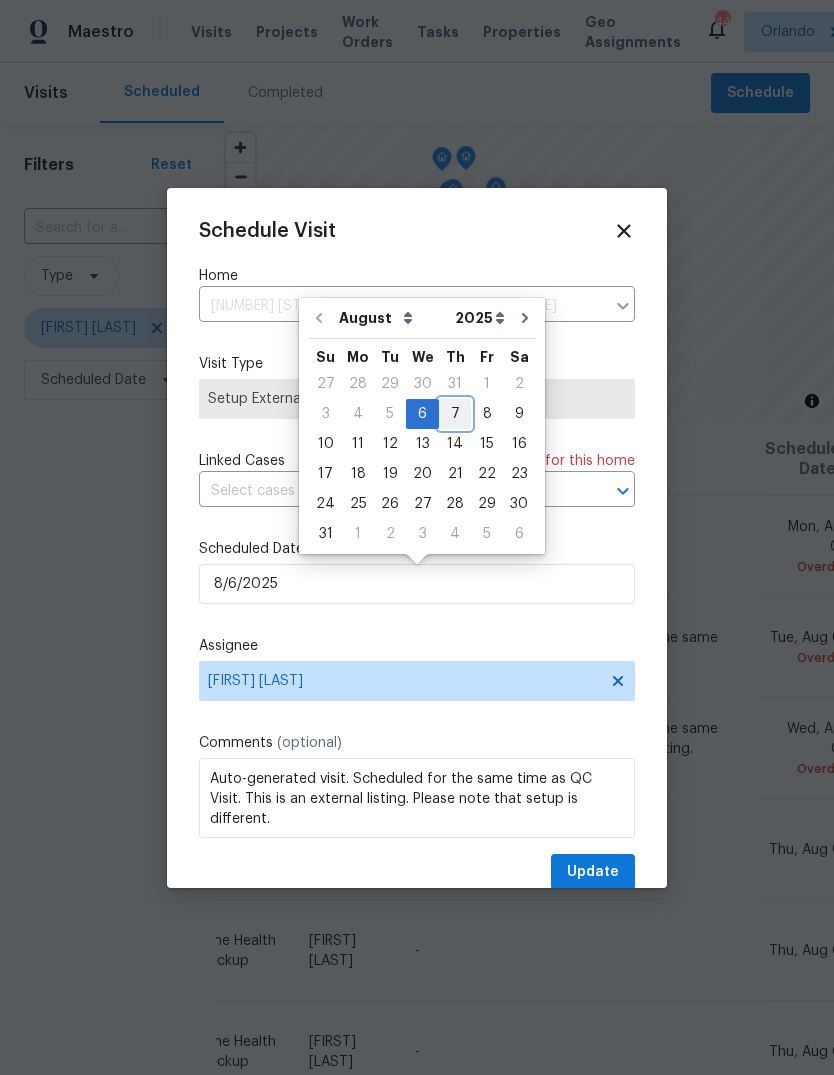 click on "7" at bounding box center [455, 414] 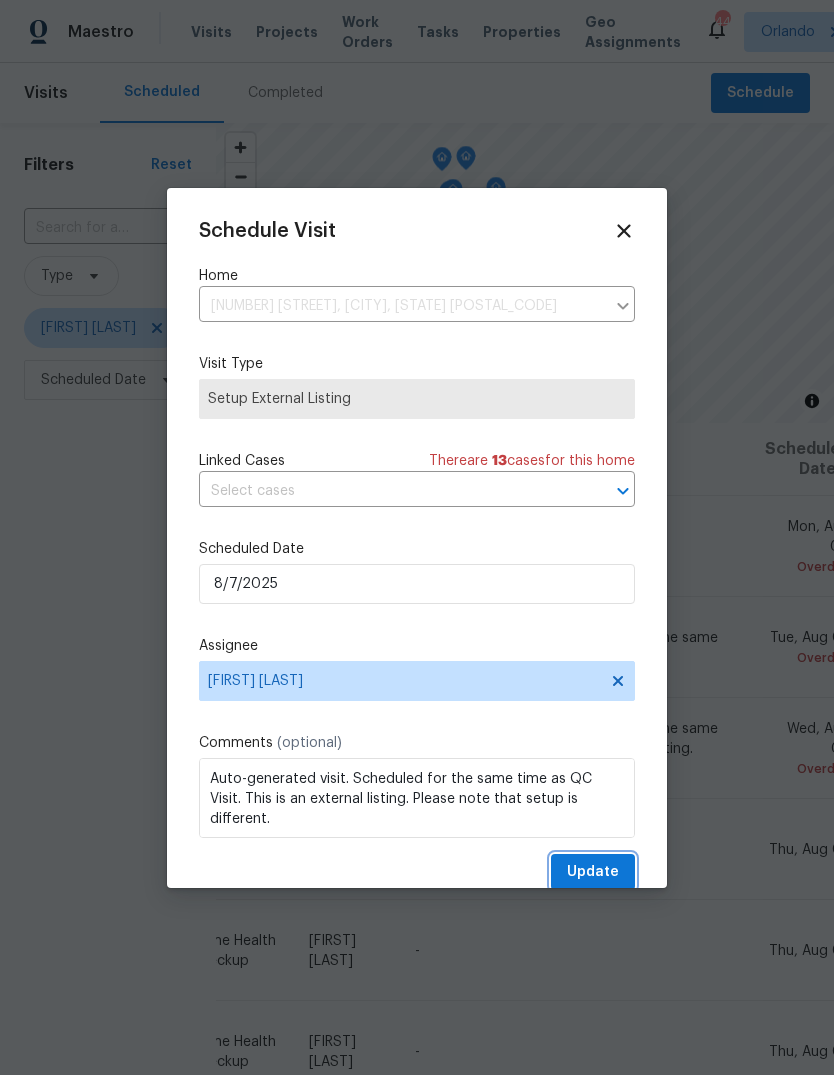 click on "Update" at bounding box center [593, 872] 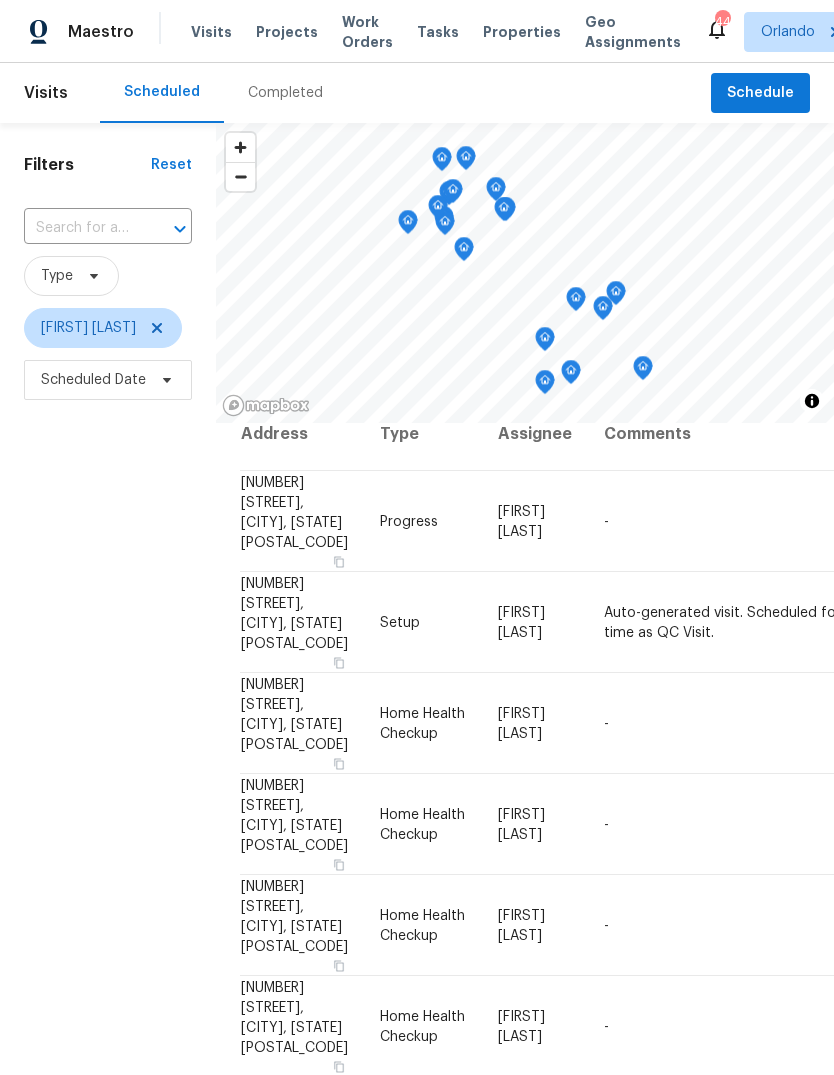 scroll, scrollTop: 25, scrollLeft: 0, axis: vertical 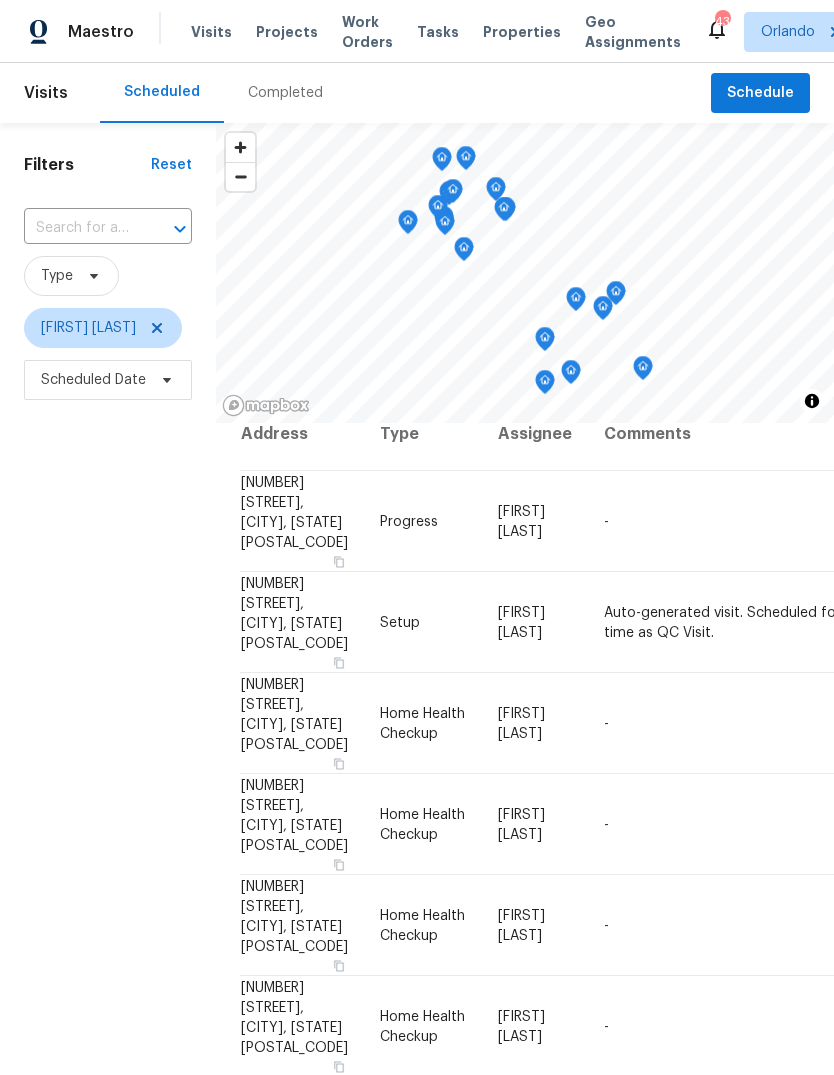 click at bounding box center [80, 228] 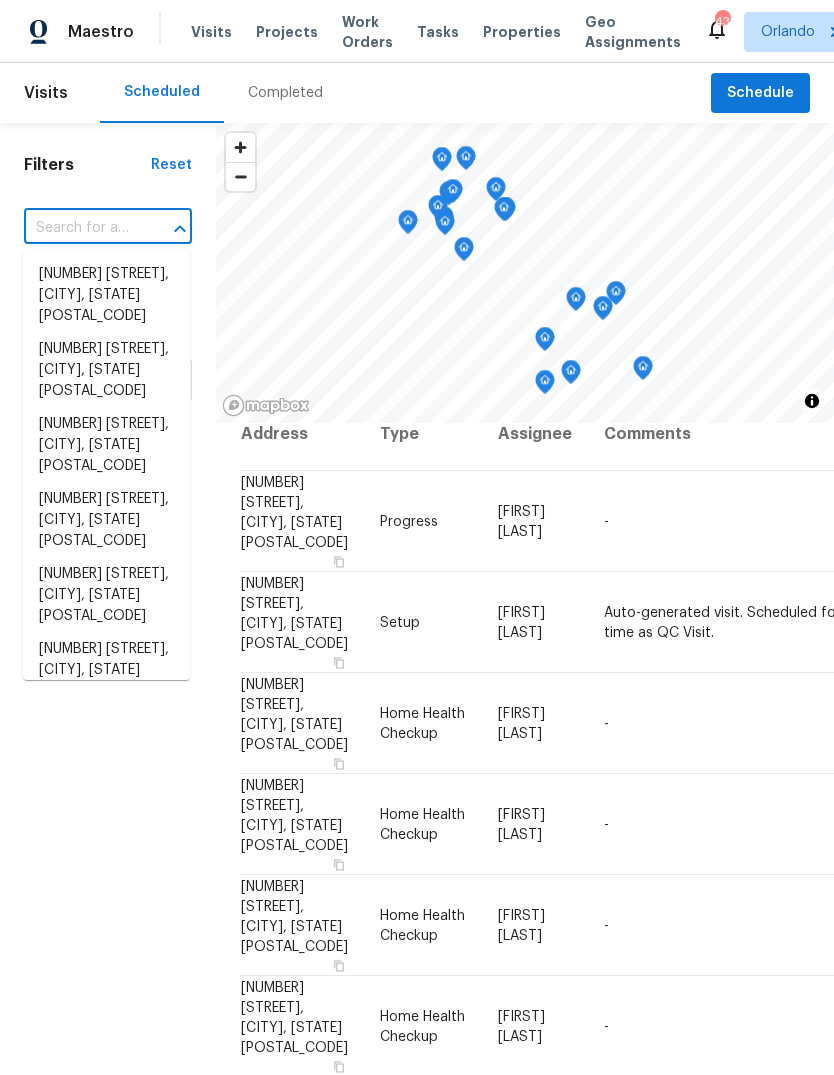 paste on "4649 Belle Grv, Leesburg, FL 34748" 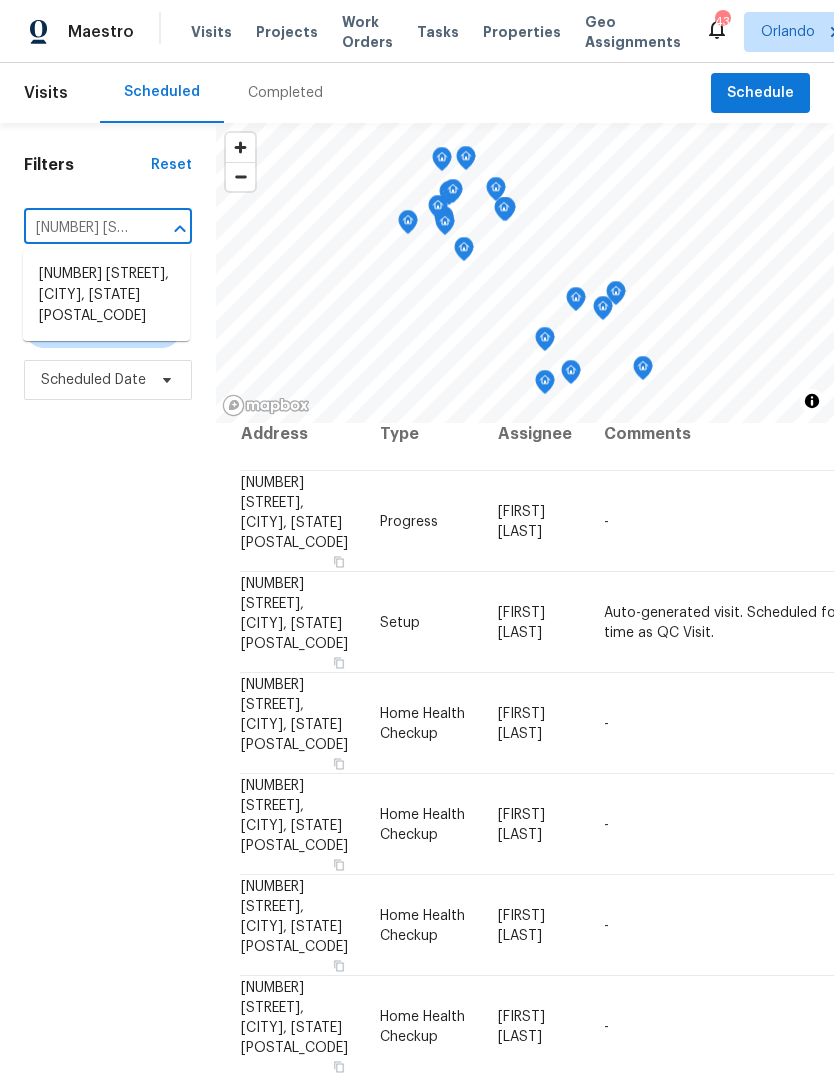 click on "4649 Belle Grv, Leesburg, FL 34748" at bounding box center (106, 295) 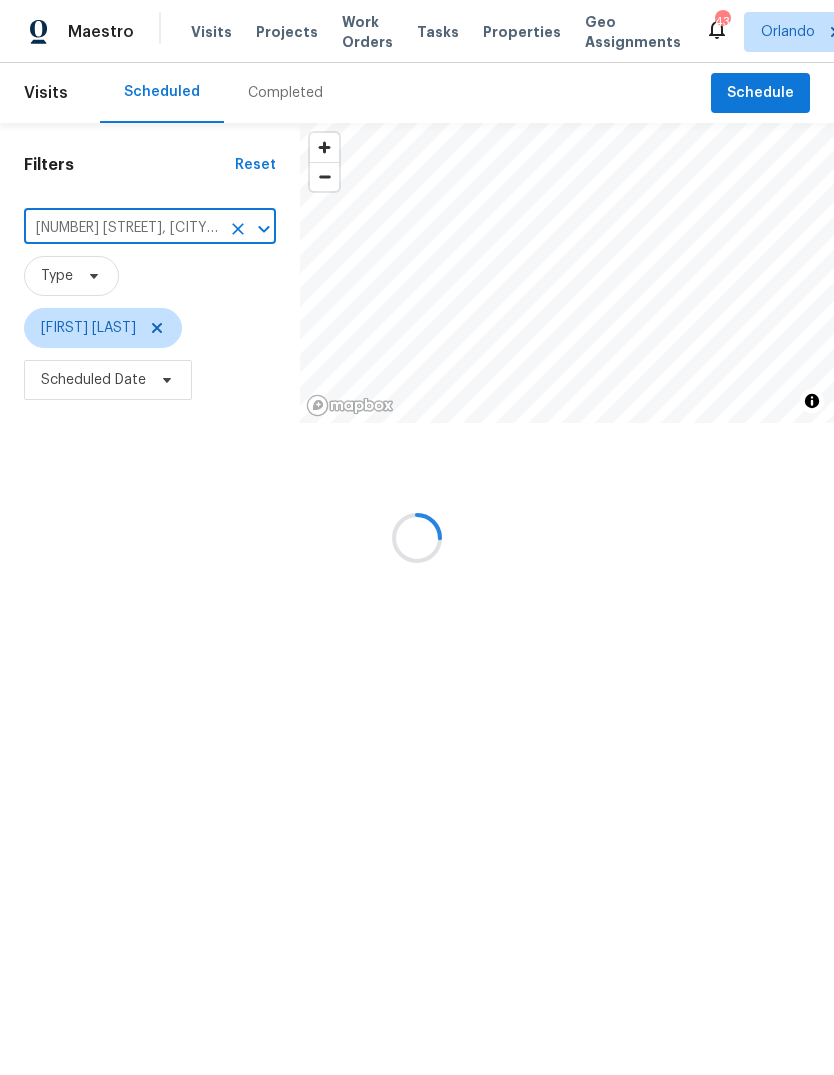 scroll, scrollTop: 0, scrollLeft: 0, axis: both 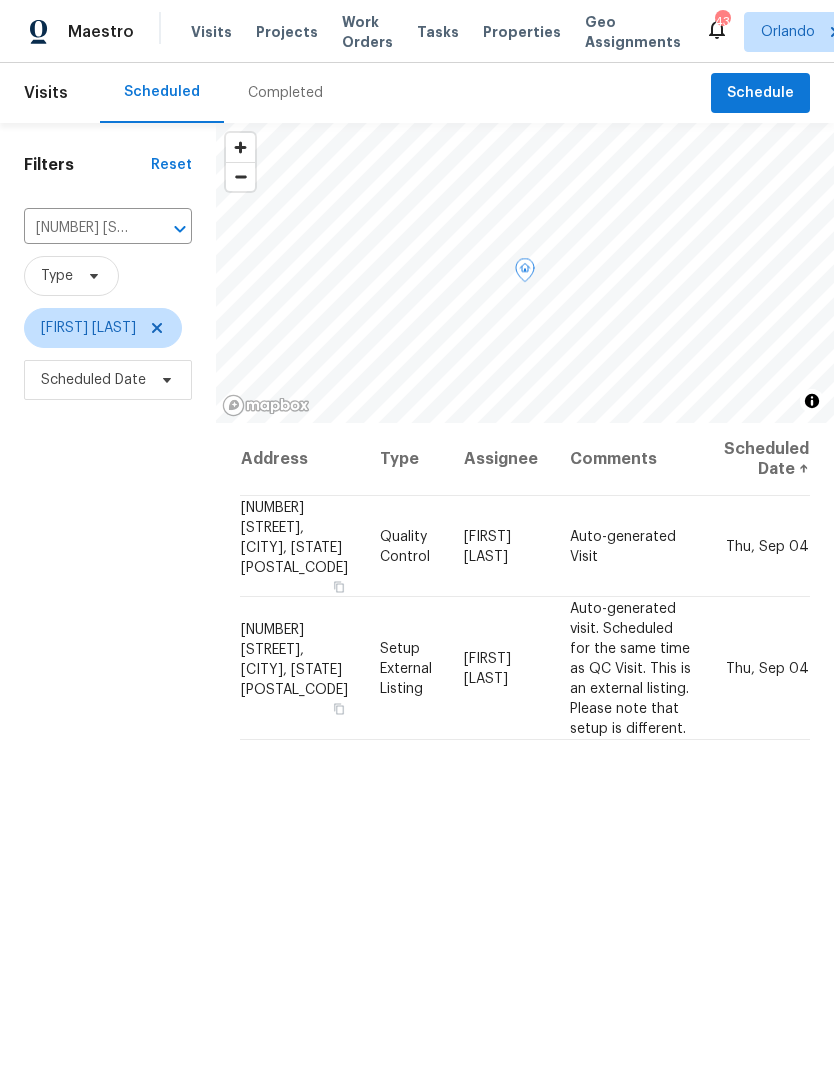 click 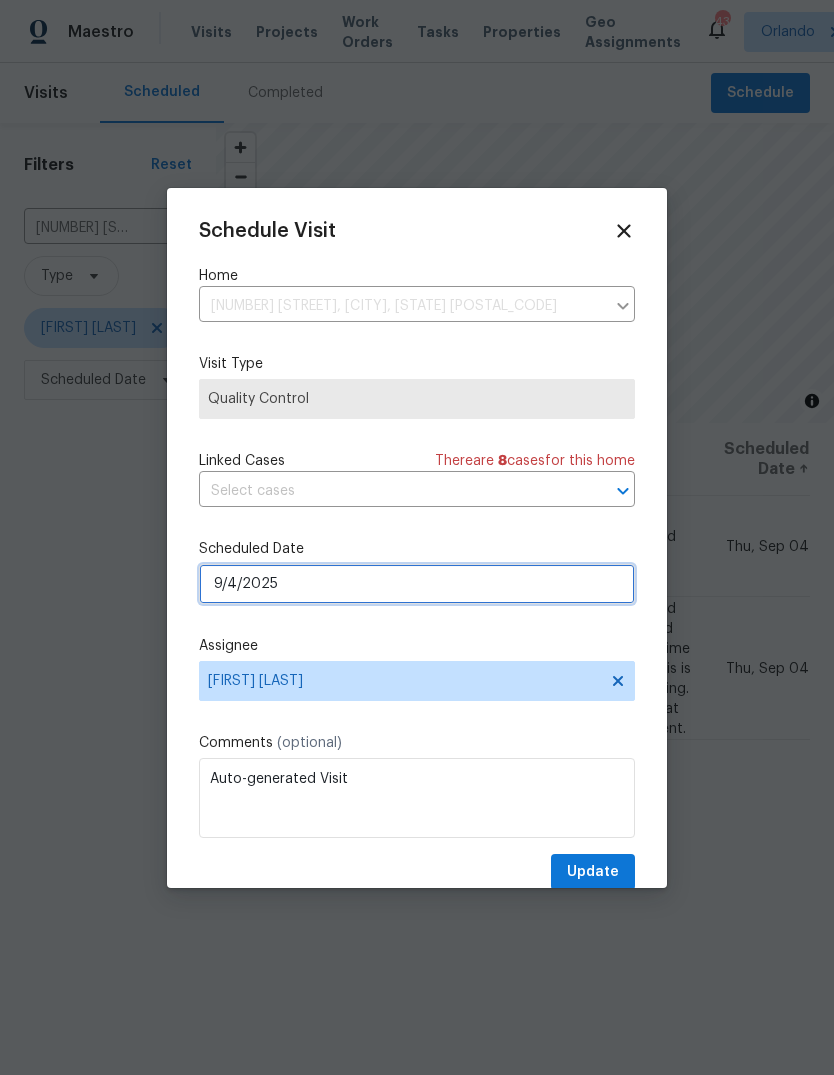 click on "9/4/2025" at bounding box center (417, 584) 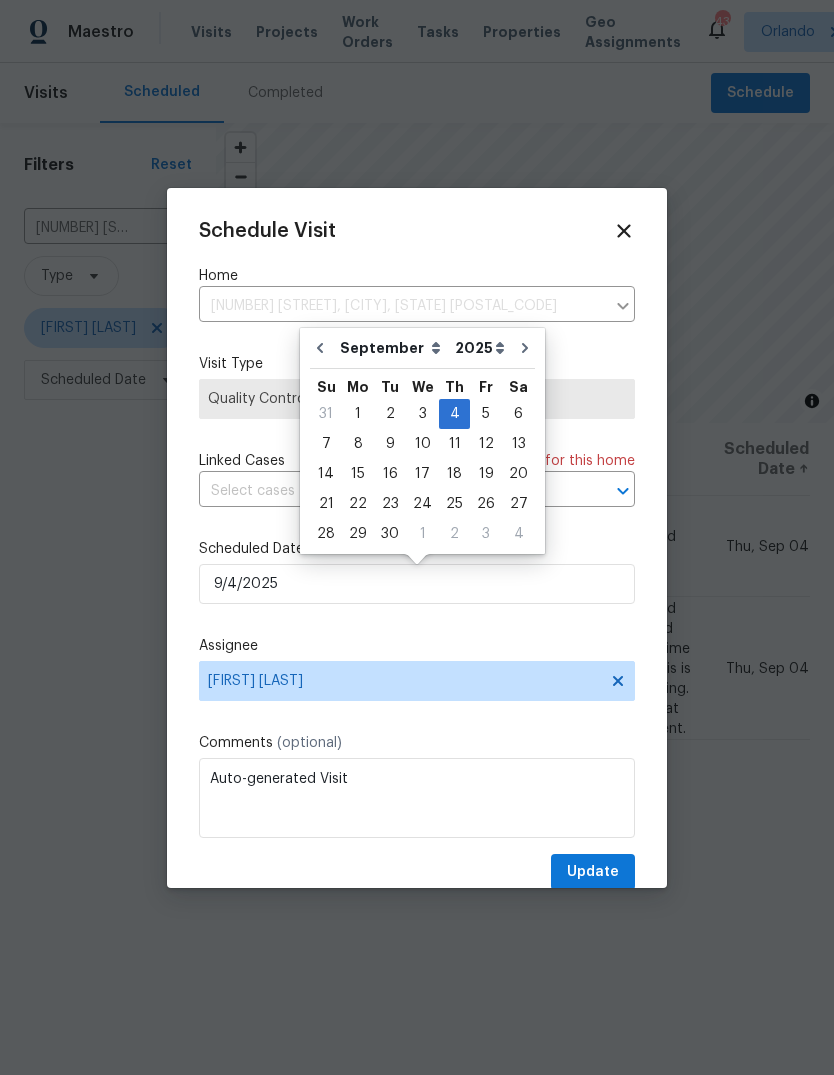 click 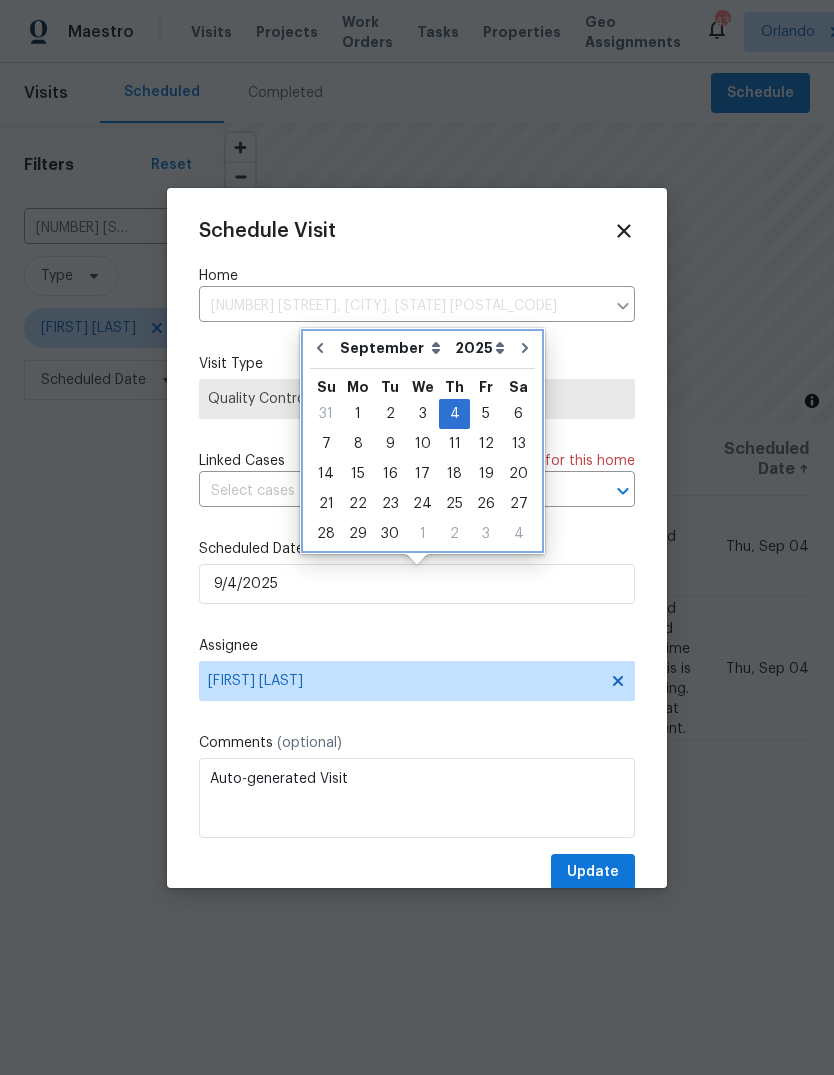 type on "8/7/2025" 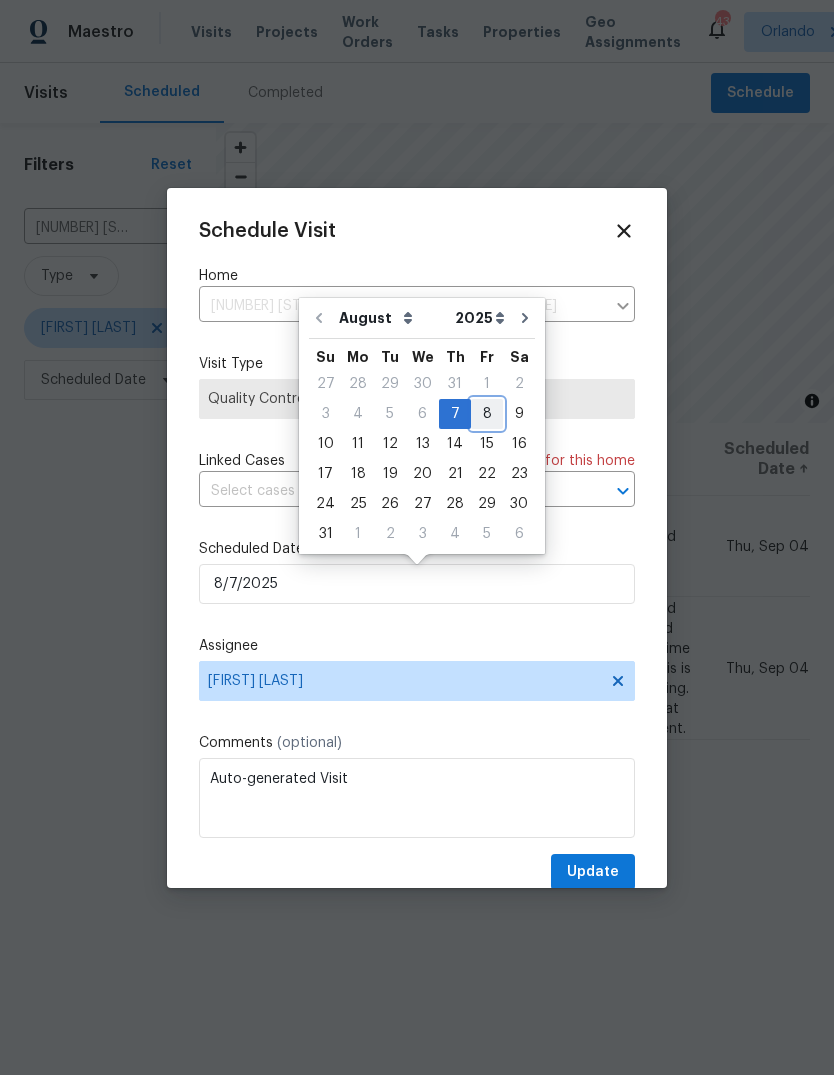 click on "8" at bounding box center [487, 414] 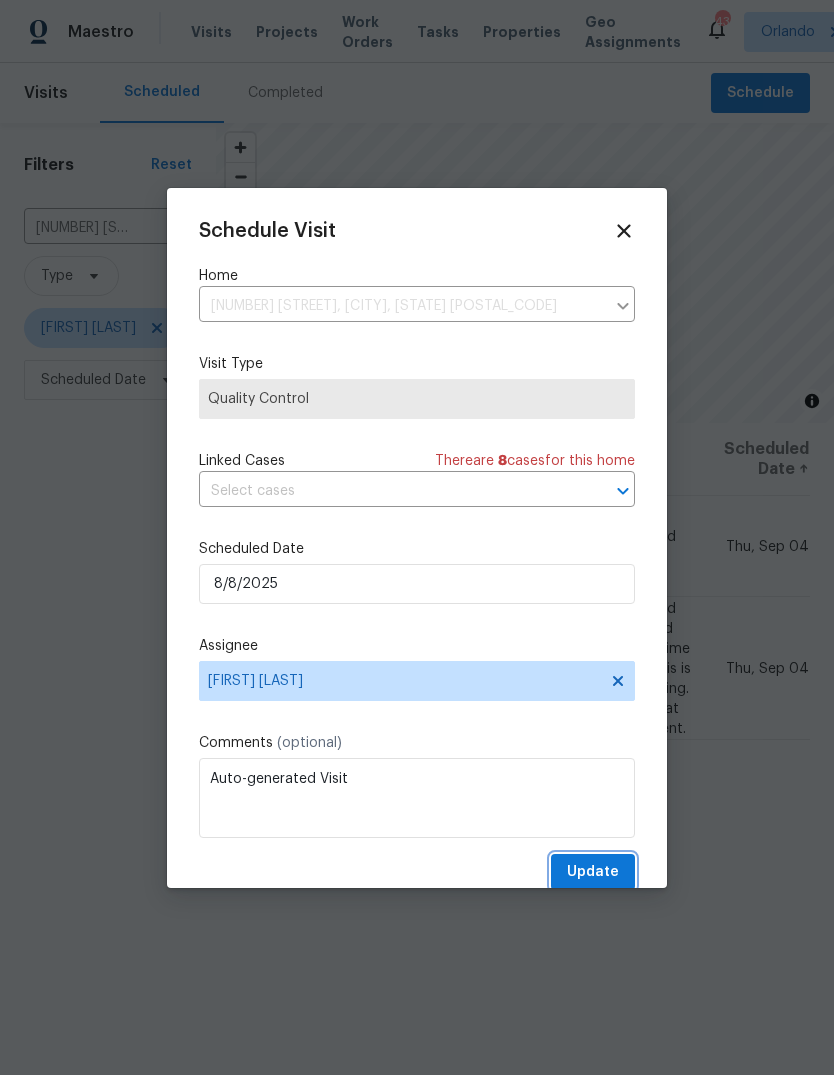 click on "Update" at bounding box center (593, 872) 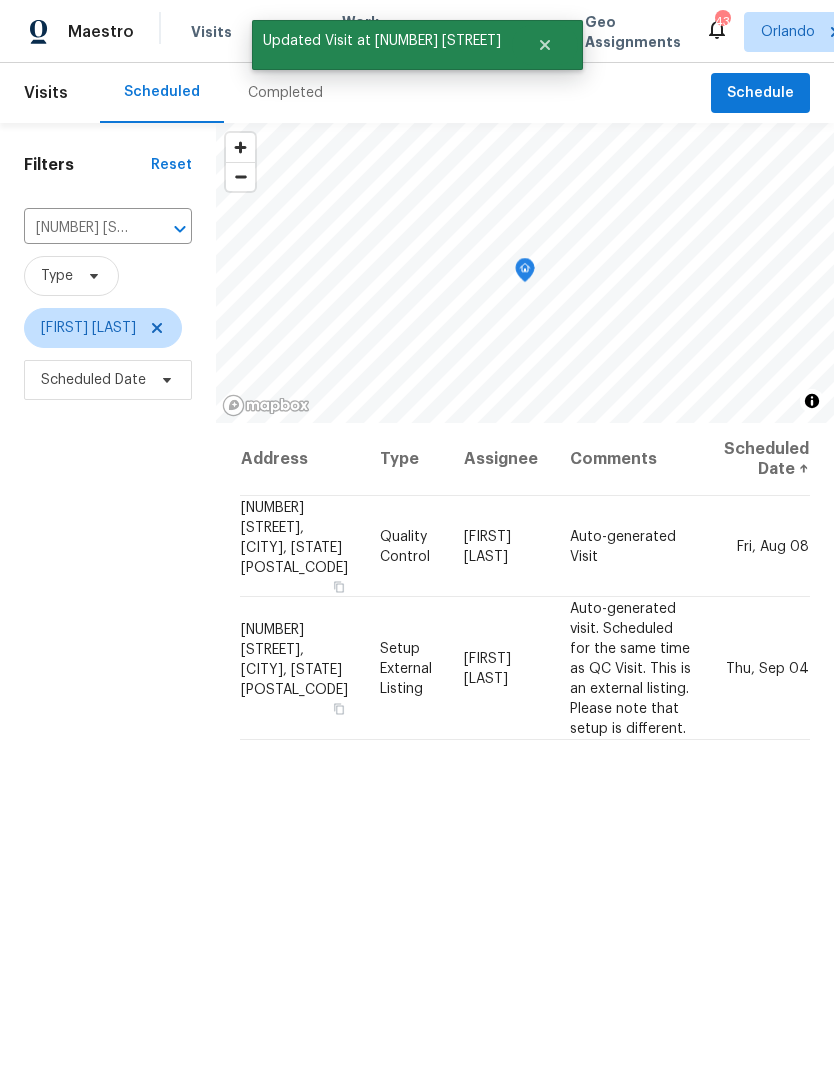 click 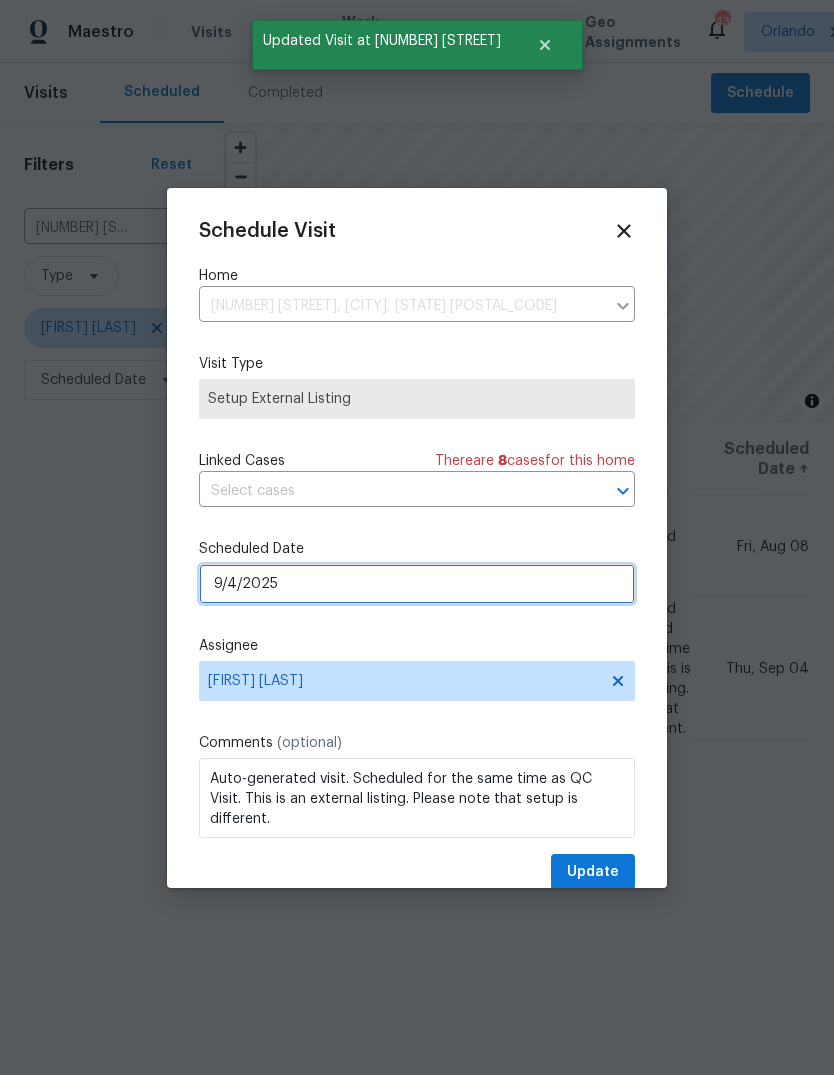 click on "9/4/2025" at bounding box center (417, 584) 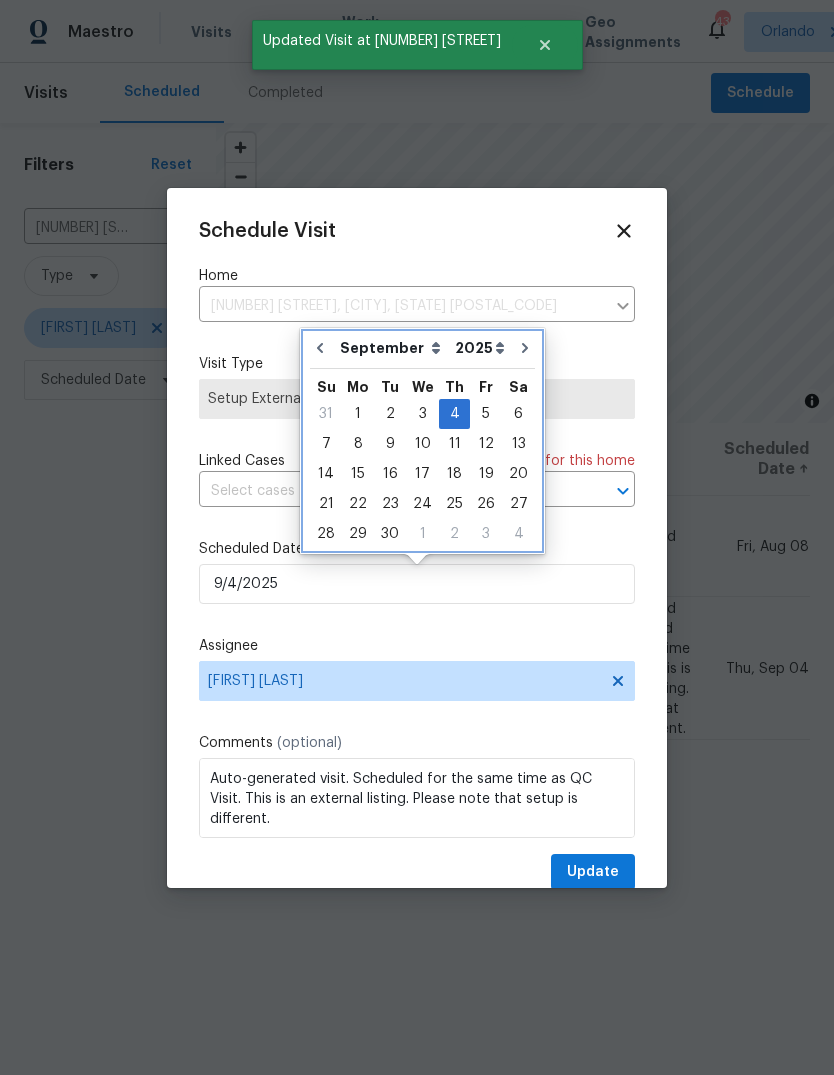 click 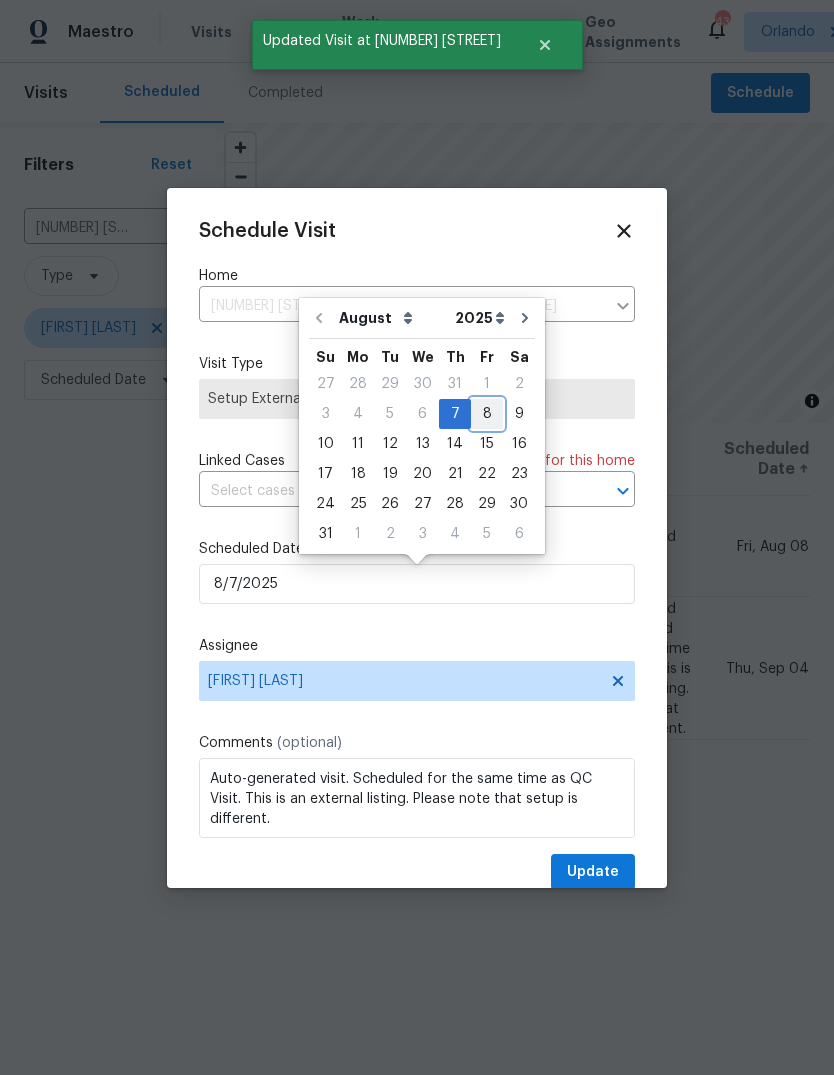 click on "8" at bounding box center (487, 414) 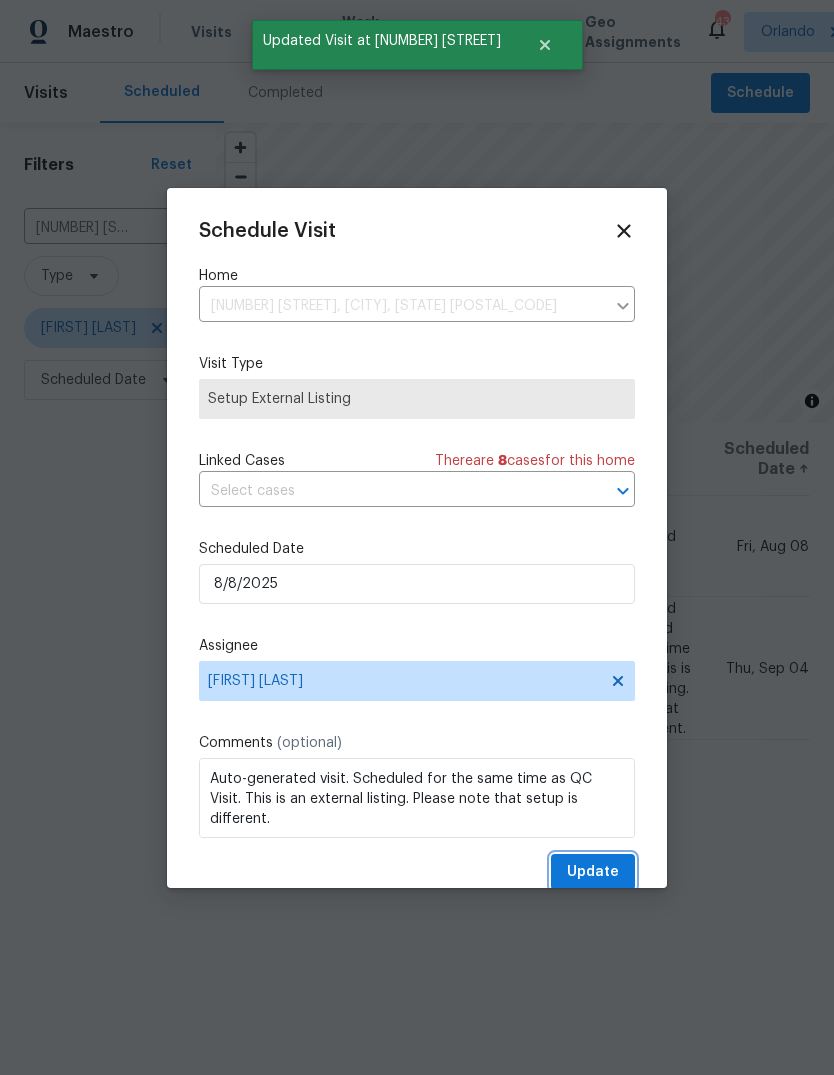 click on "Update" at bounding box center [593, 872] 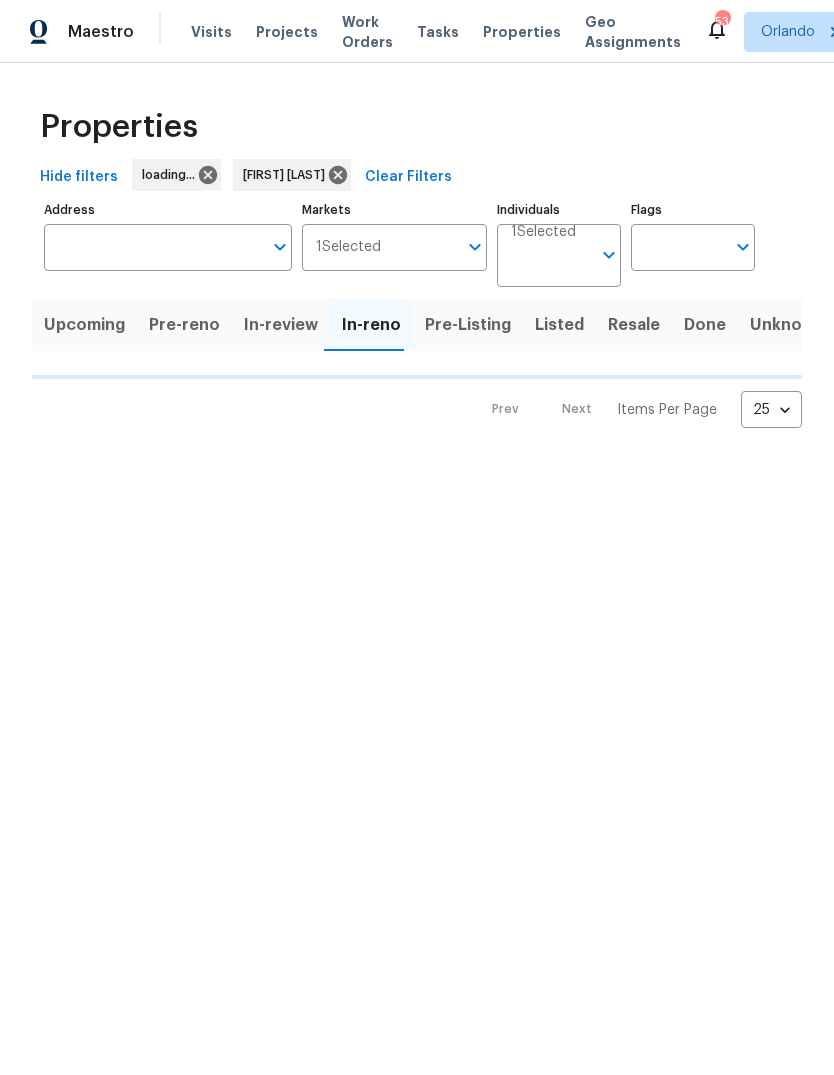 scroll, scrollTop: 0, scrollLeft: 0, axis: both 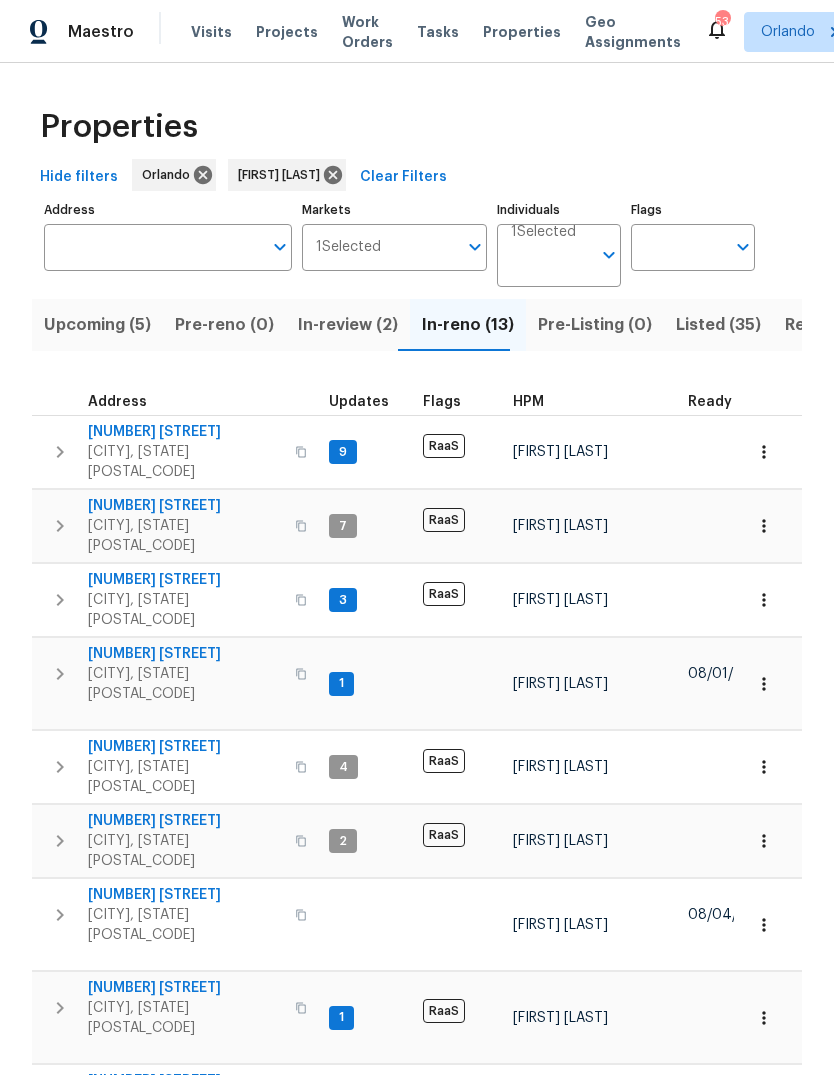 click on "7655 SW 80th Pl" at bounding box center [185, 895] 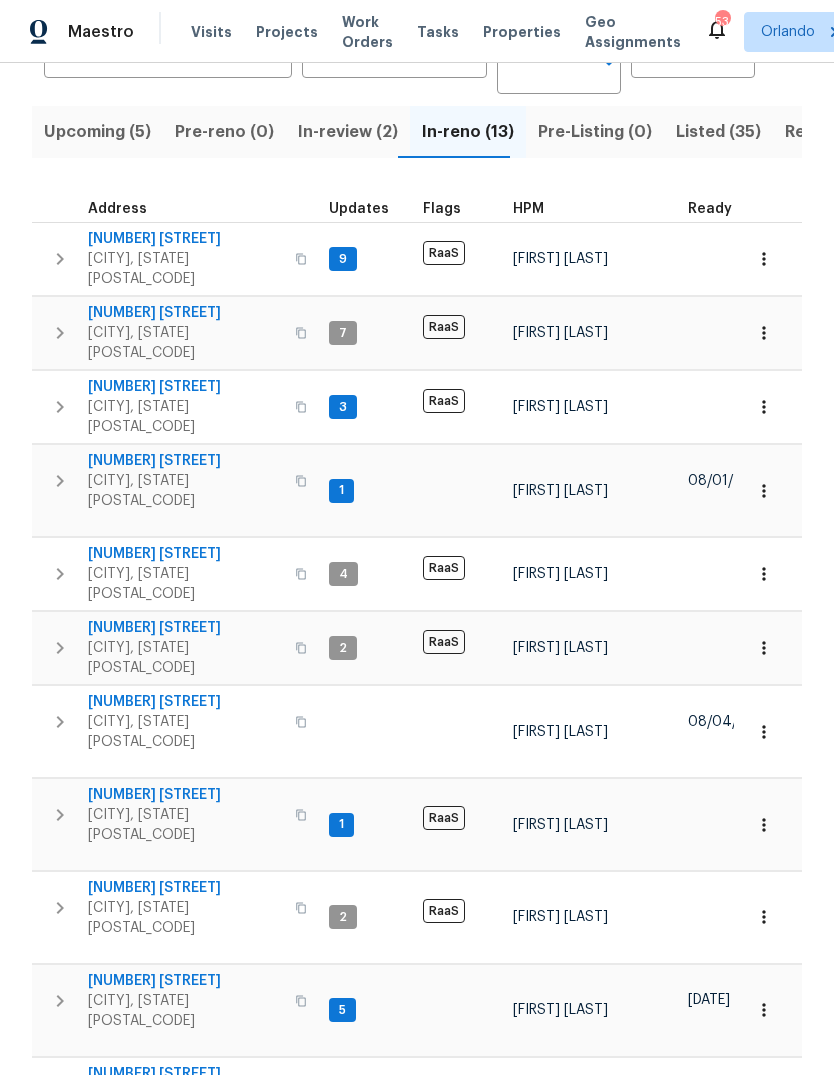 scroll, scrollTop: 191, scrollLeft: 0, axis: vertical 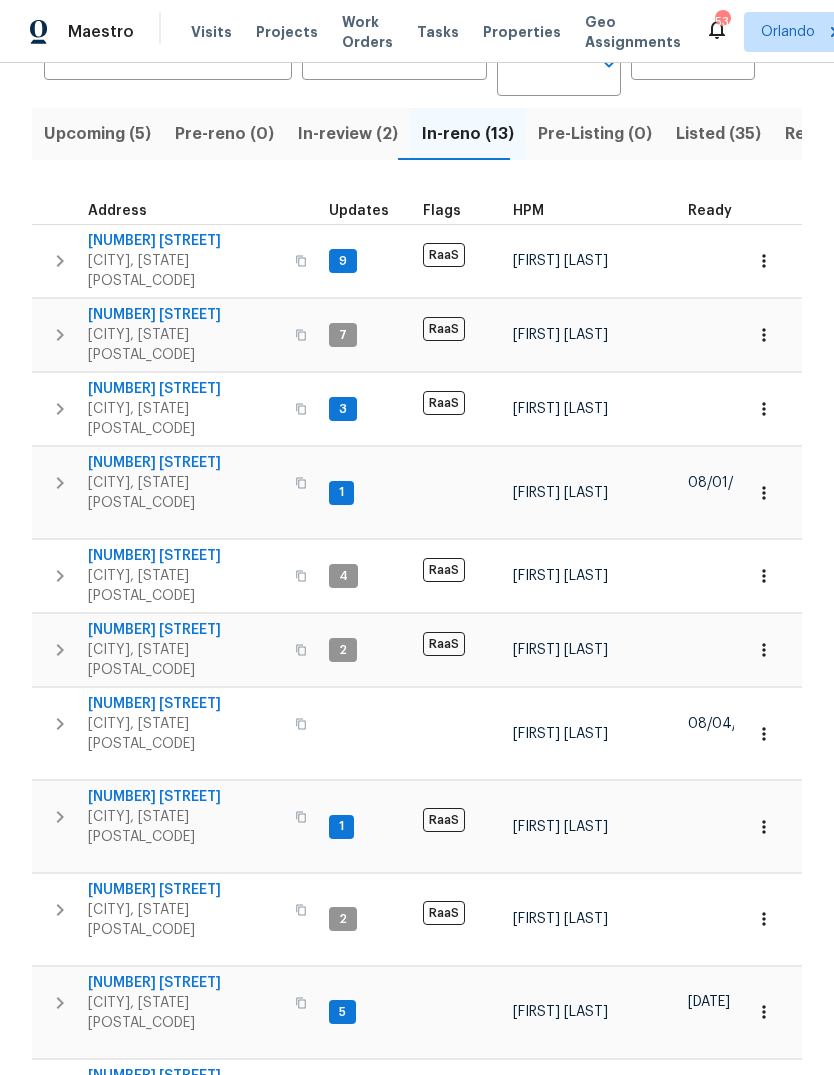 click on "363 Alcove Dr" at bounding box center (185, 463) 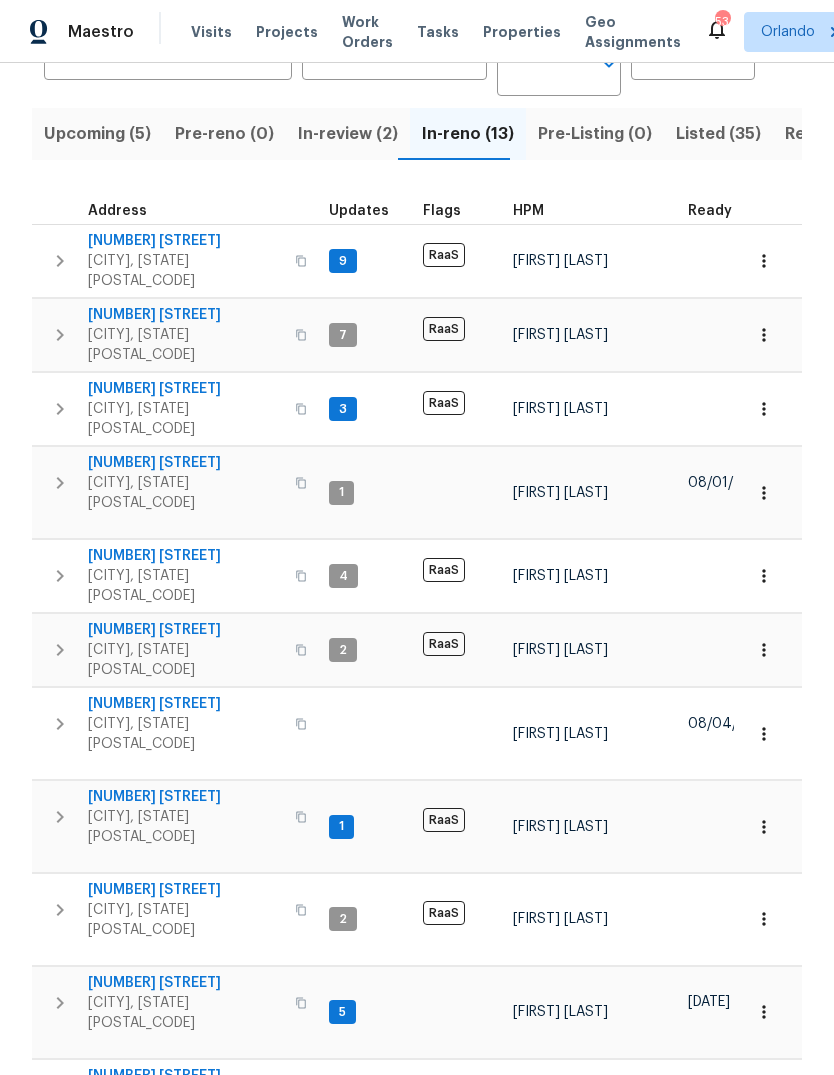 scroll, scrollTop: 75, scrollLeft: 0, axis: vertical 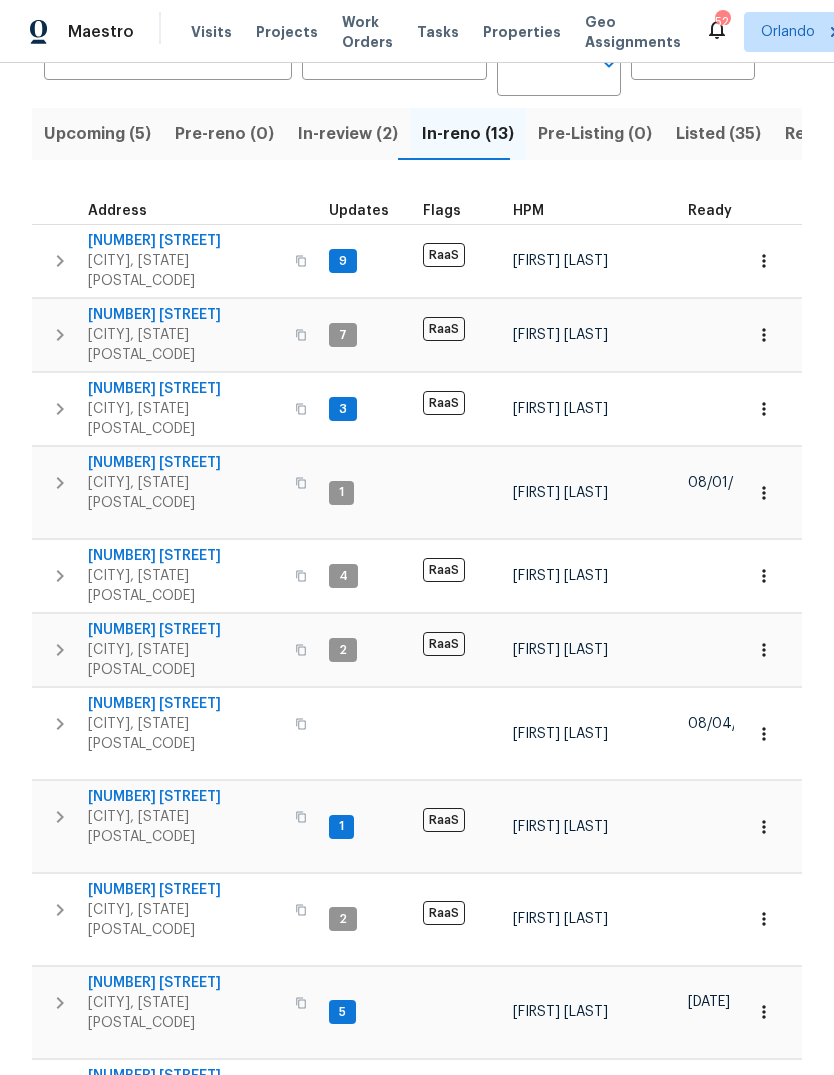 click on "Upcoming (5)" at bounding box center [97, 134] 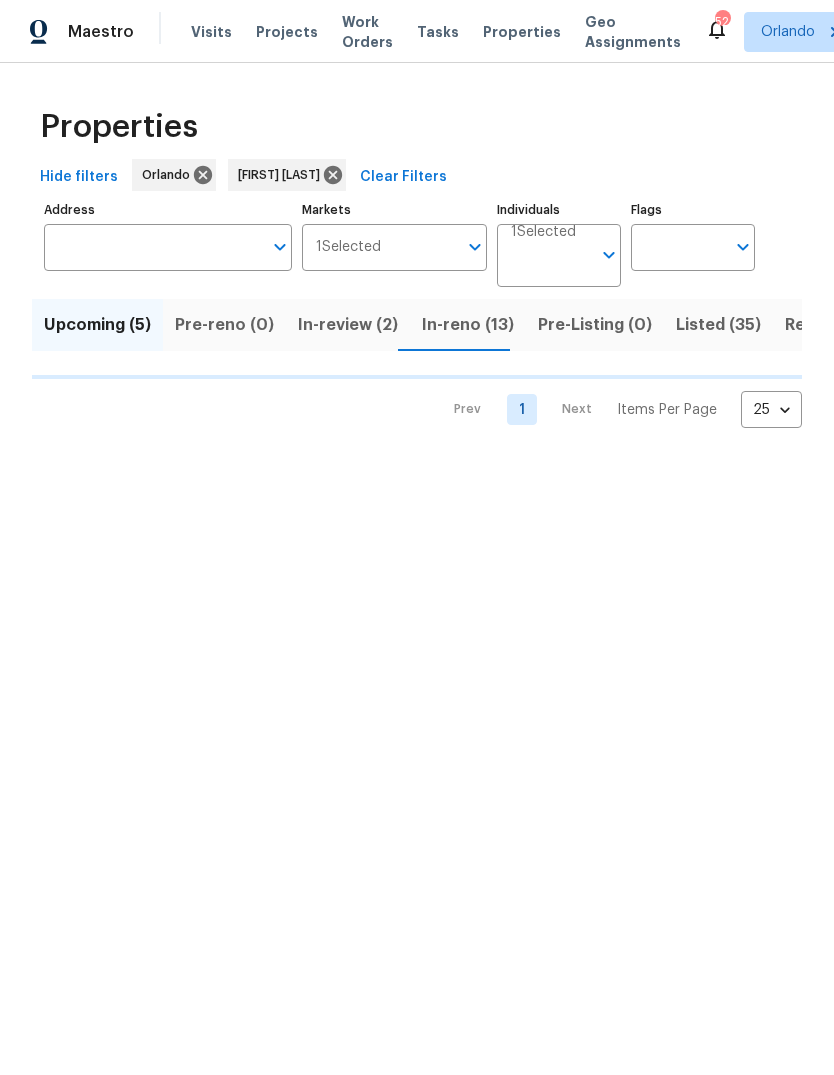 scroll, scrollTop: 0, scrollLeft: 0, axis: both 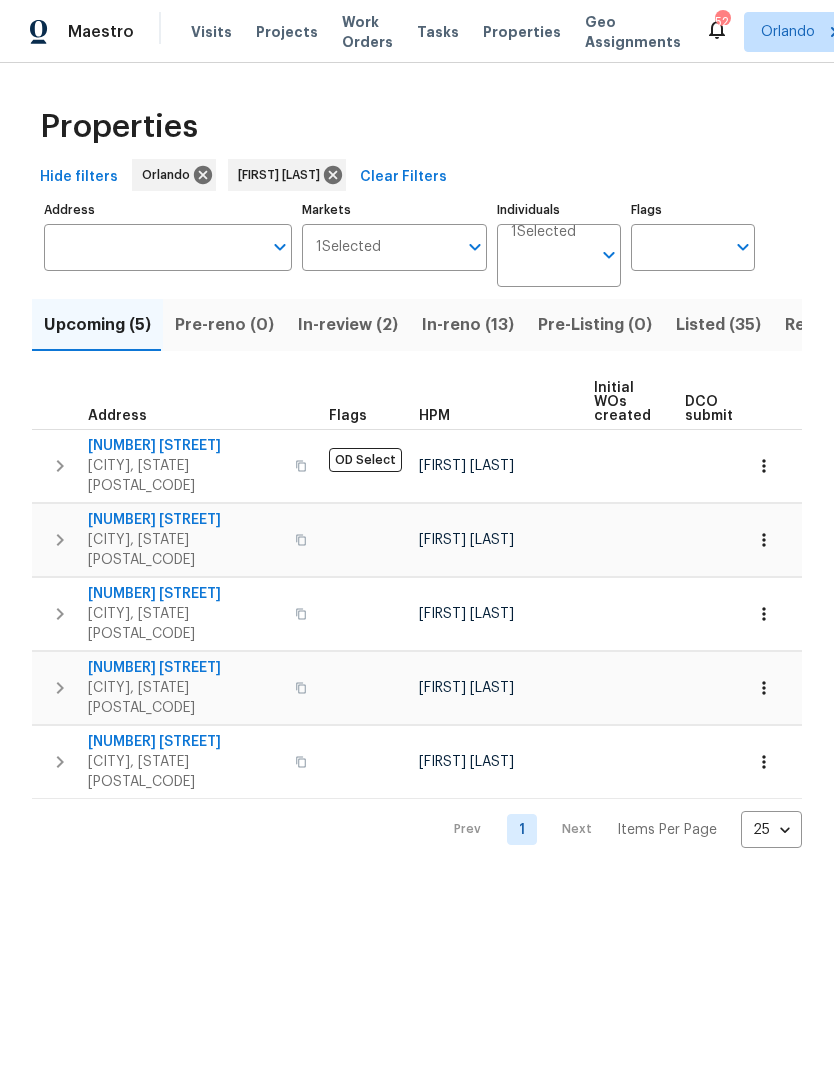 click on "9028 Village Green Blvd" at bounding box center (185, 520) 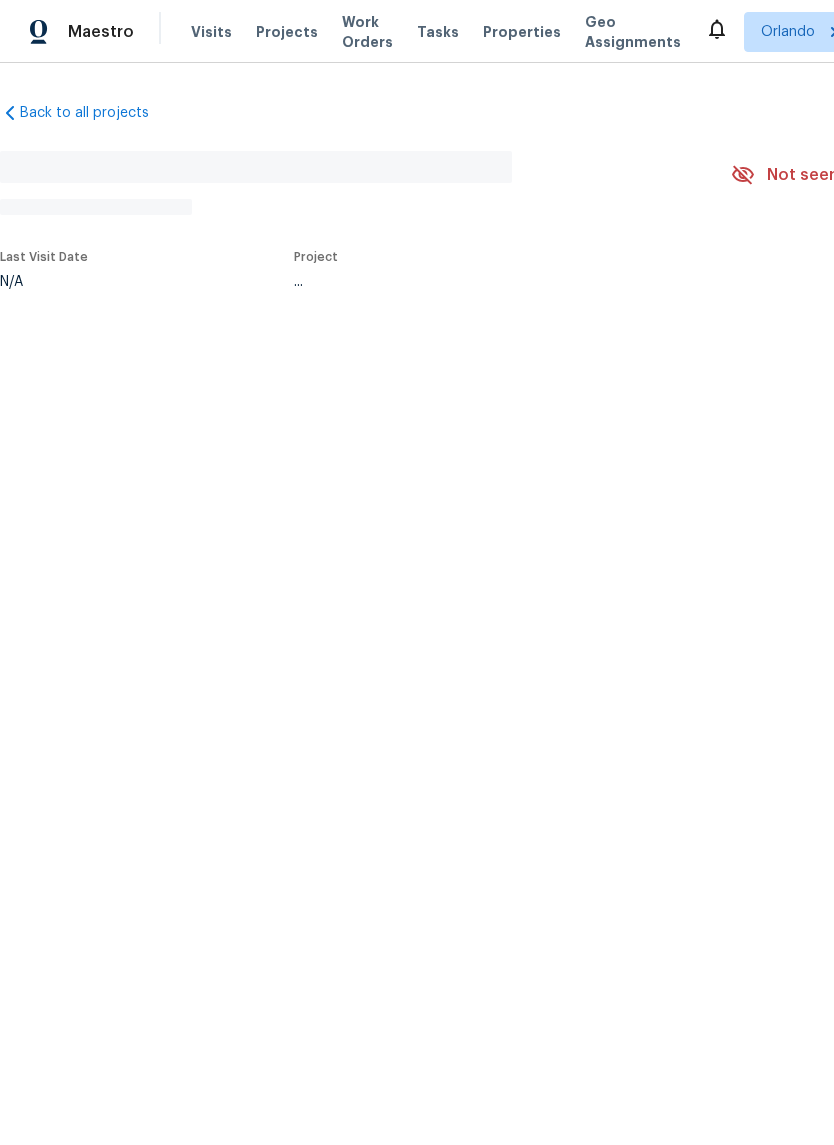 scroll, scrollTop: 0, scrollLeft: 0, axis: both 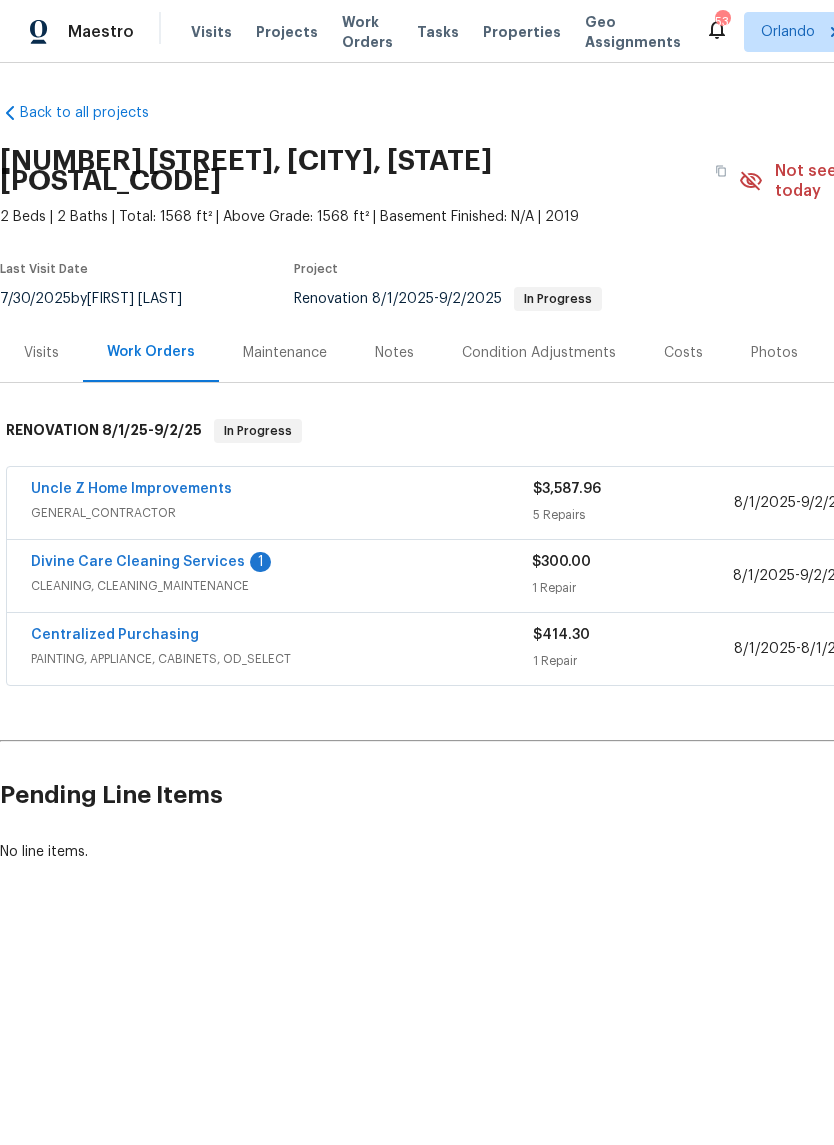click on "Divine Care Cleaning Services" at bounding box center (138, 562) 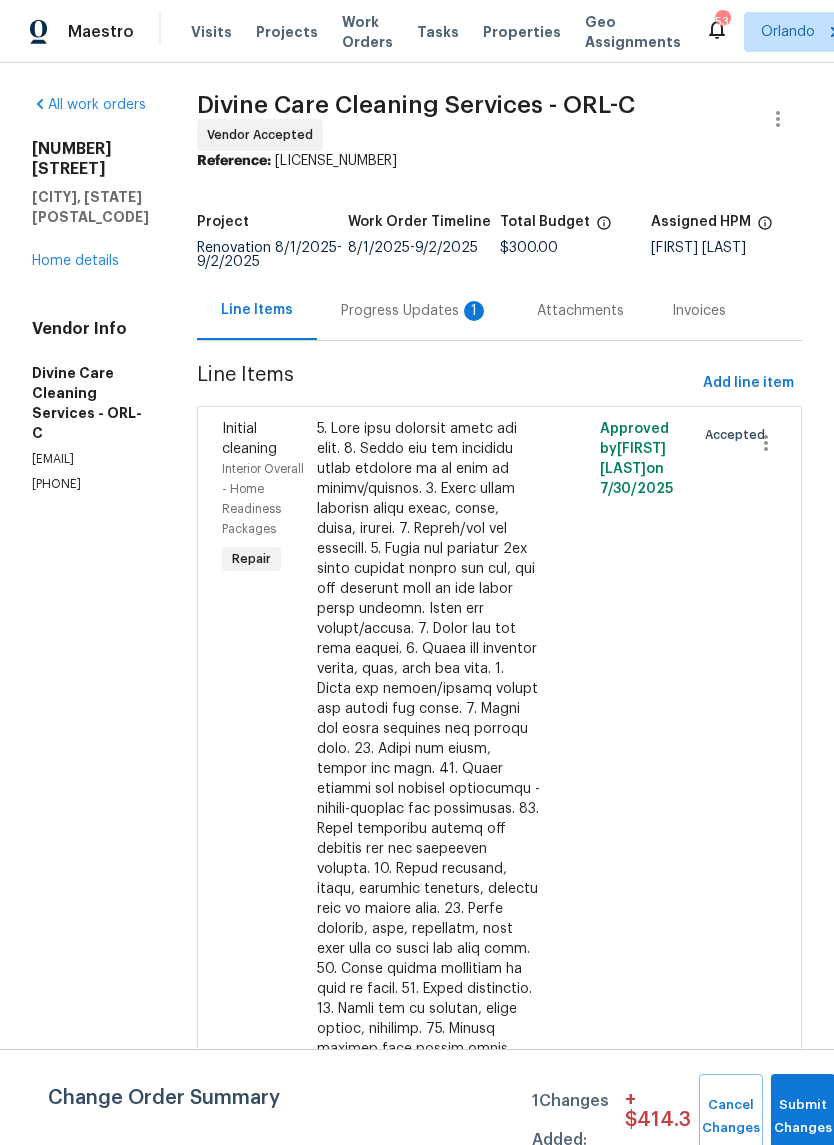 click on "Progress Updates 1" at bounding box center (415, 311) 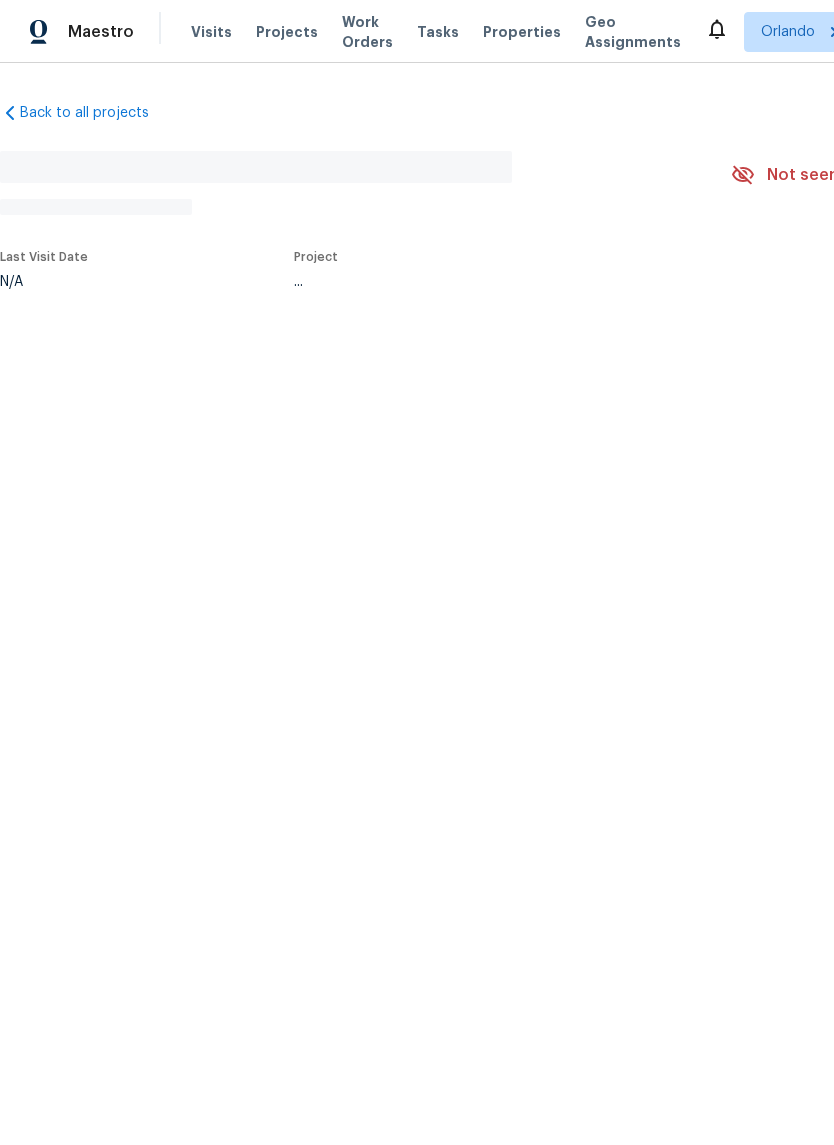 scroll, scrollTop: 0, scrollLeft: 0, axis: both 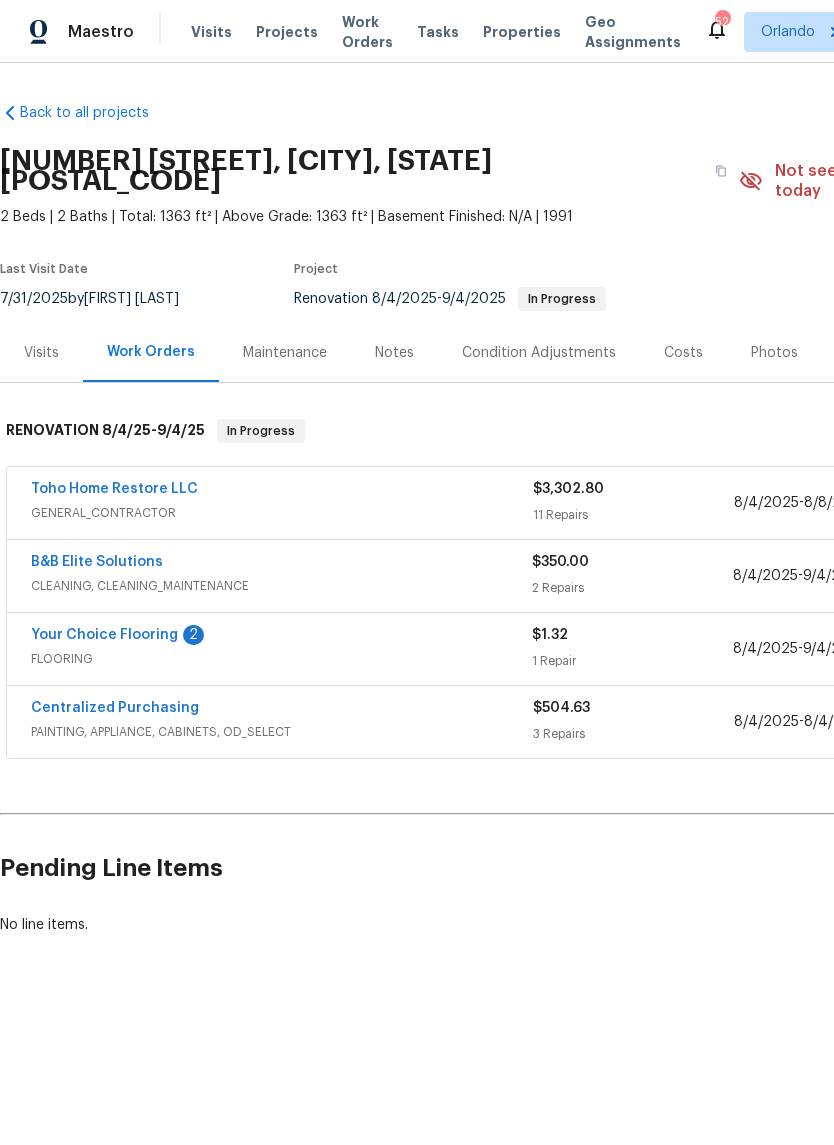 click on "B&B Elite Solutions" at bounding box center [97, 562] 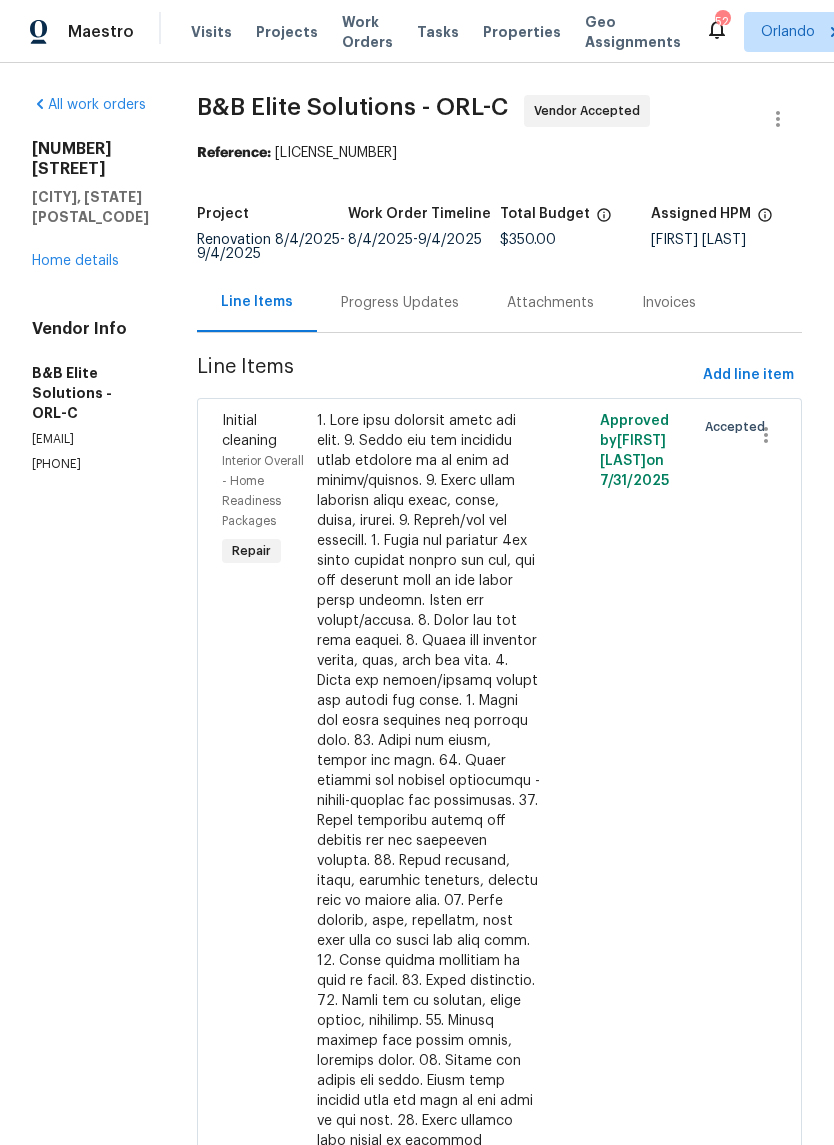 click on "Progress Updates" at bounding box center (400, 302) 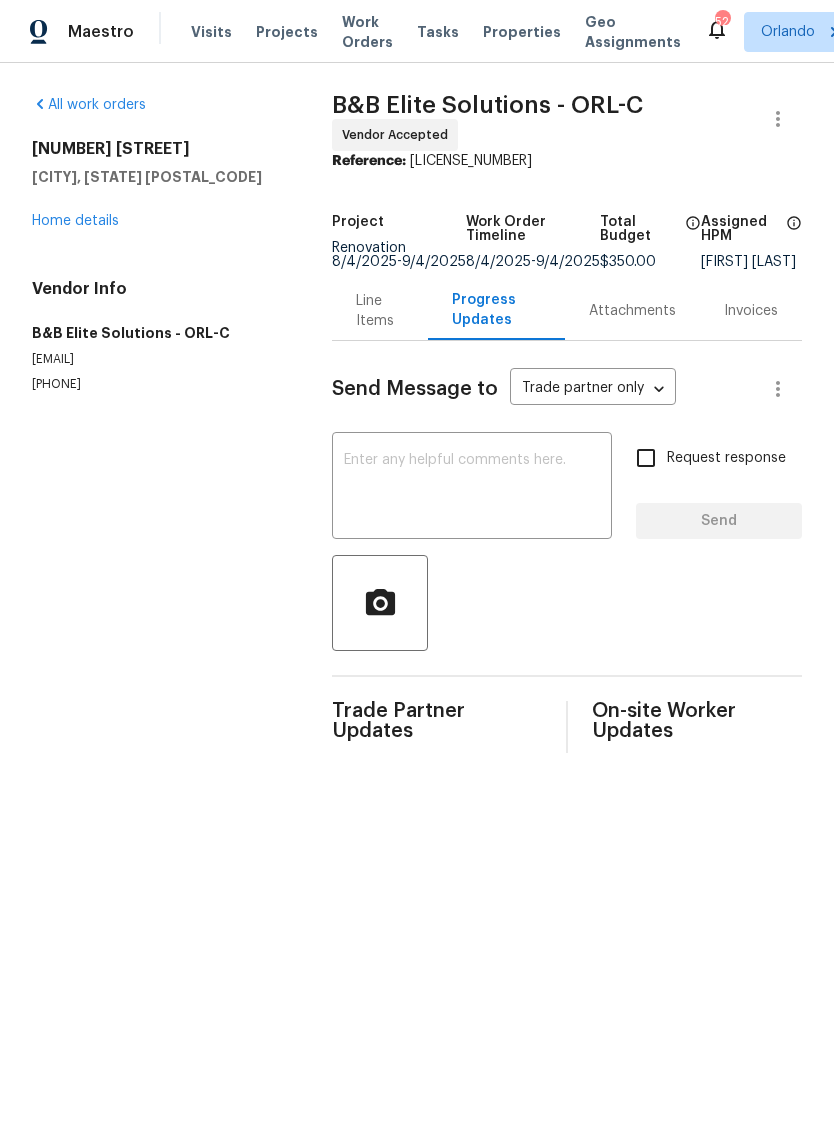 click at bounding box center [472, 488] 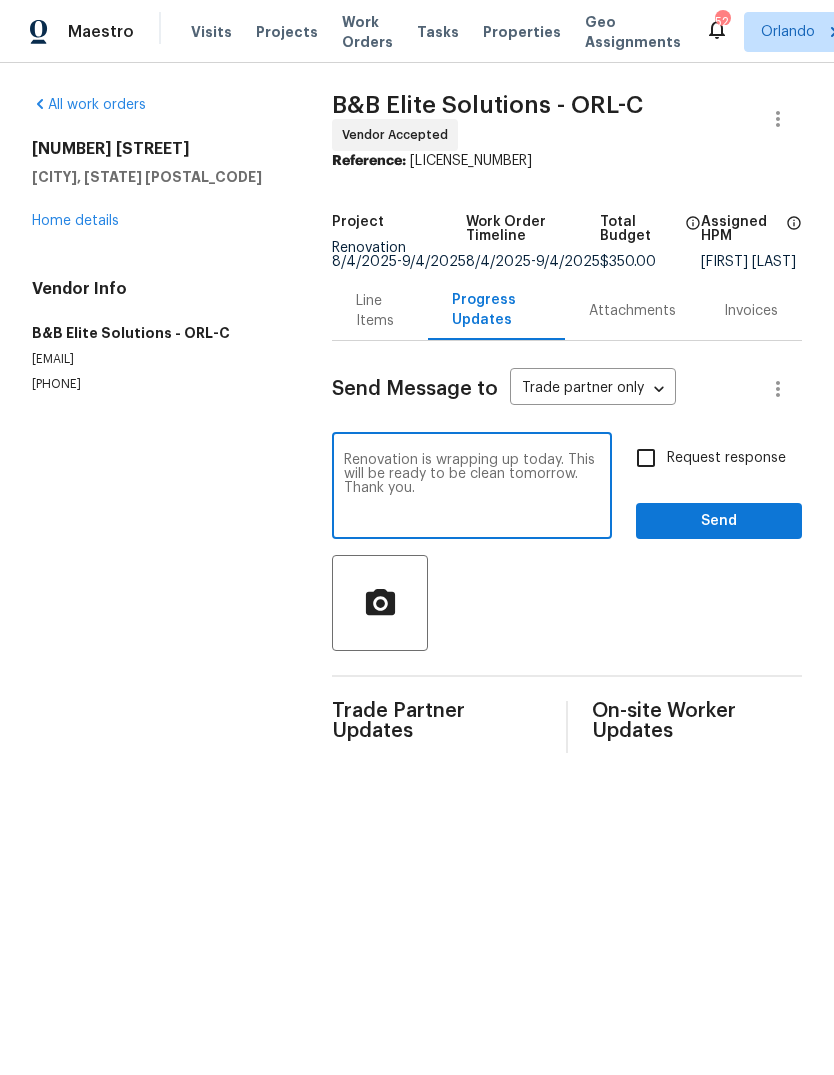 type on "Renovation is wrapping up today. This will be ready to be clean tomorrow. Thank you." 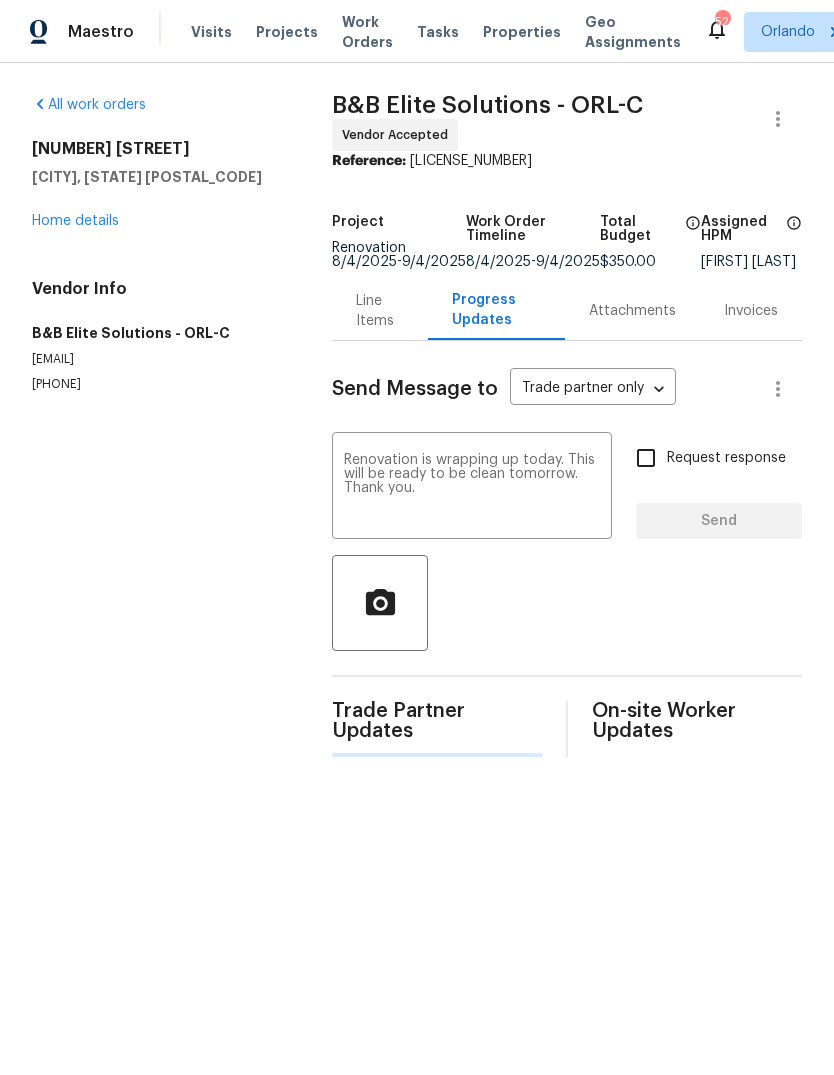 type 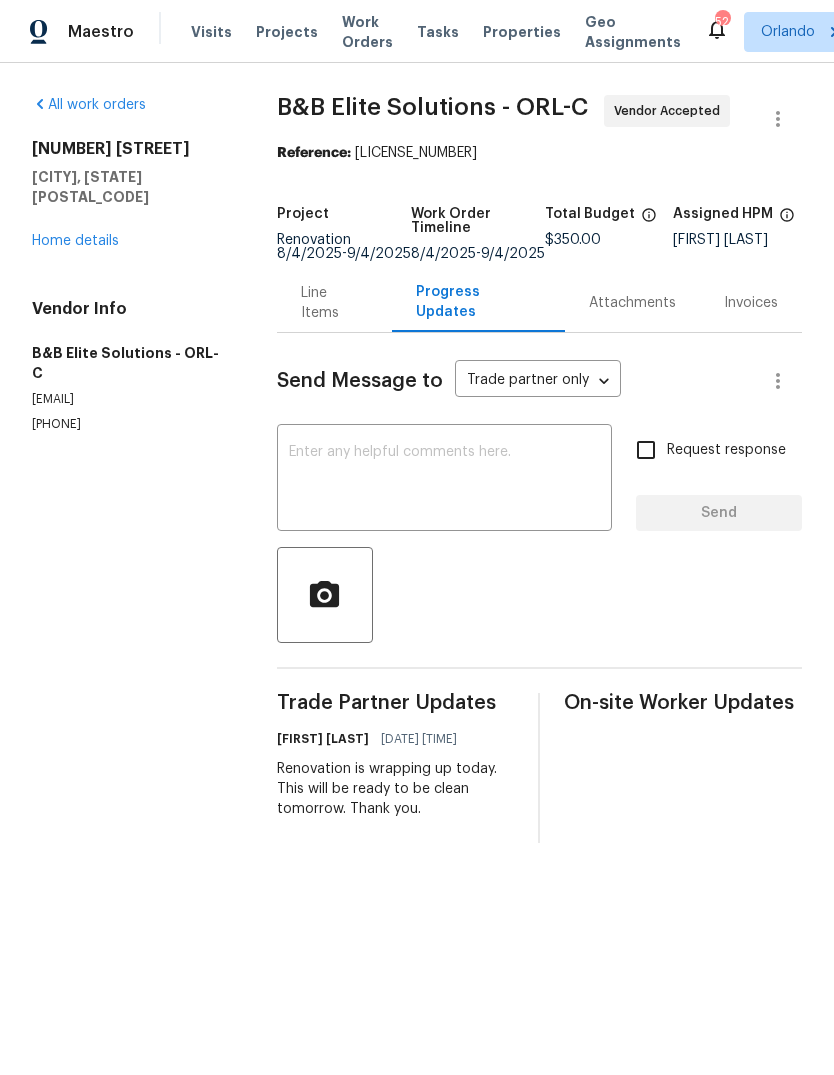 click on "Home details" at bounding box center [75, 241] 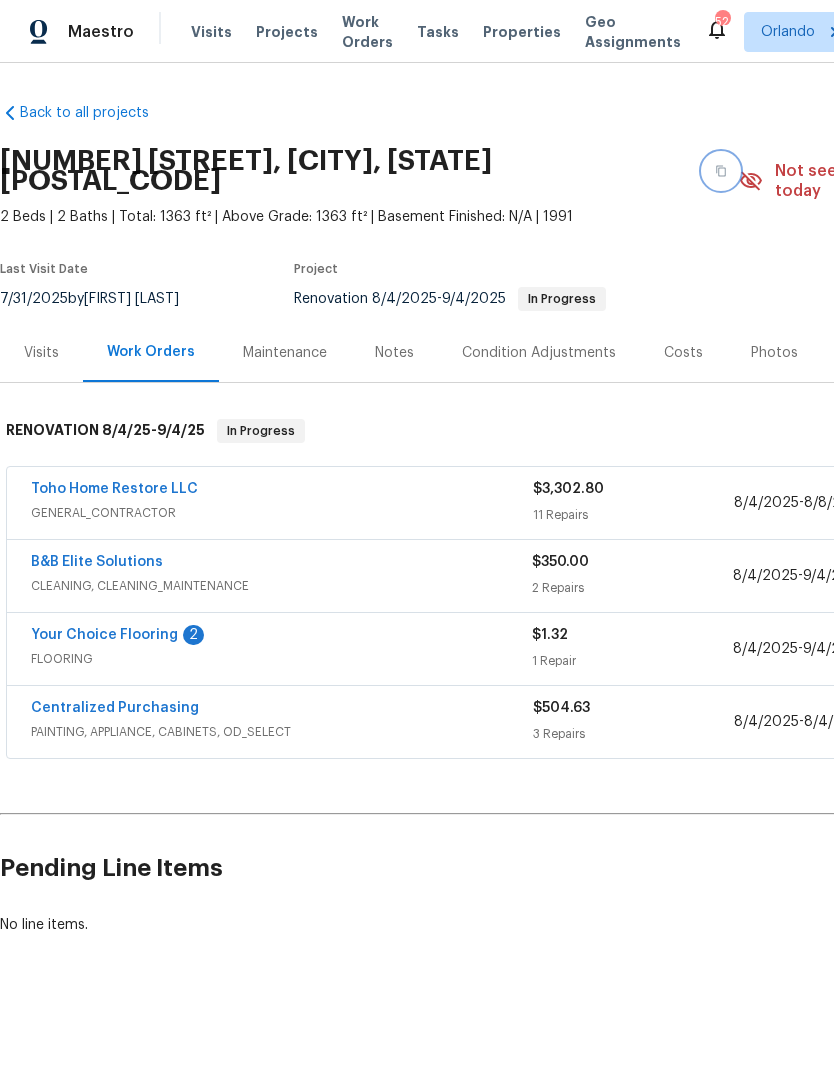 click 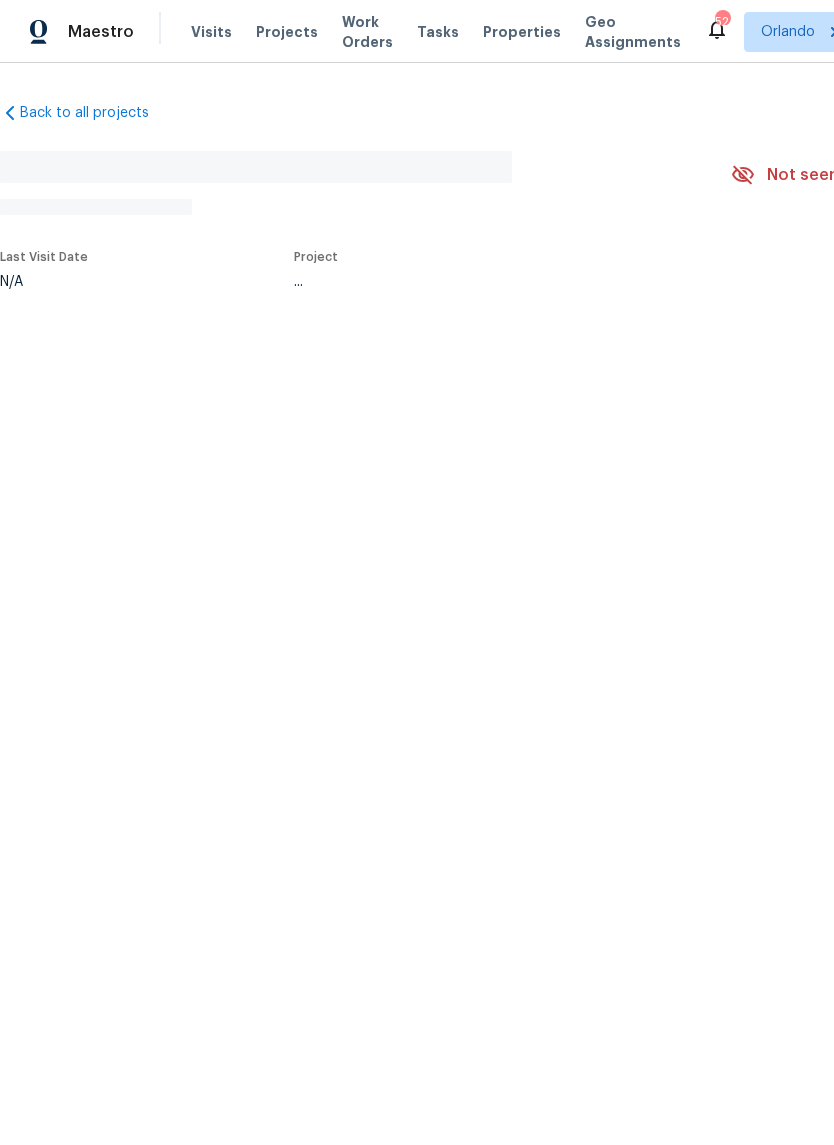 scroll, scrollTop: 0, scrollLeft: 0, axis: both 